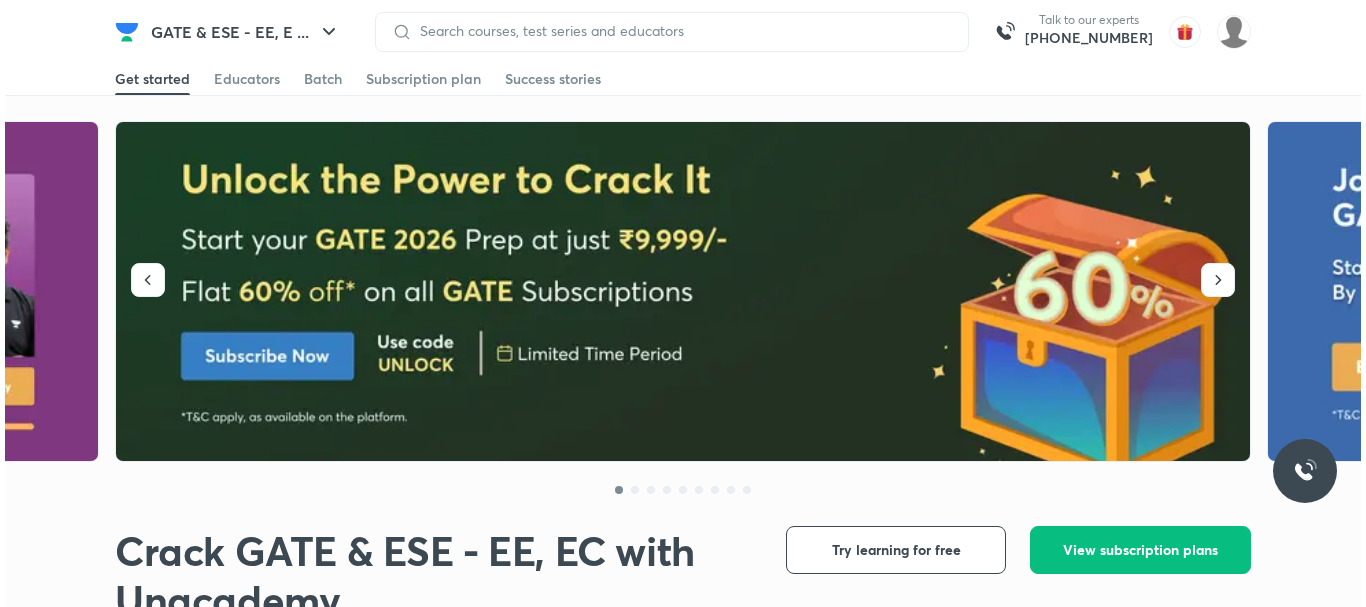 scroll, scrollTop: 0, scrollLeft: 0, axis: both 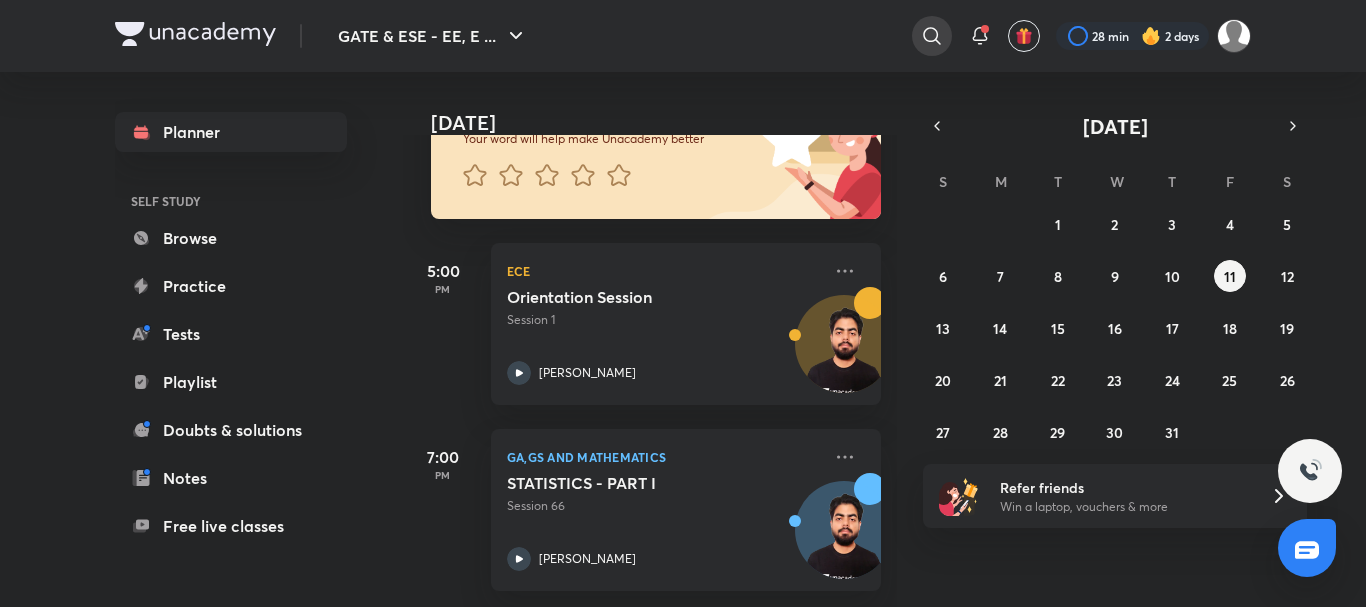 click 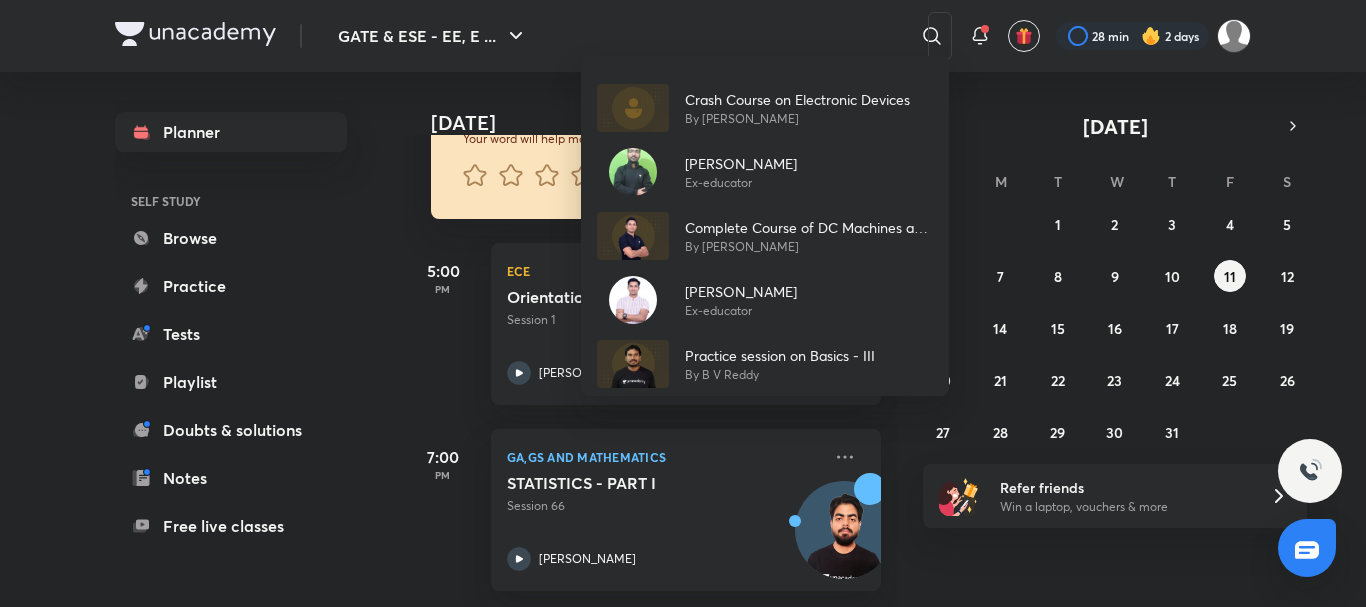 click on "Crash Course on Electronic Devices By Kamesh Shrivastava Kamesh Shrivastava Ex-educator Complete Course of DC Machines and Synchronous Machines By Mayank Sahu Mayank Sahu Ex-educator Practice session on Basics - III By B V Reddy" at bounding box center [683, 303] 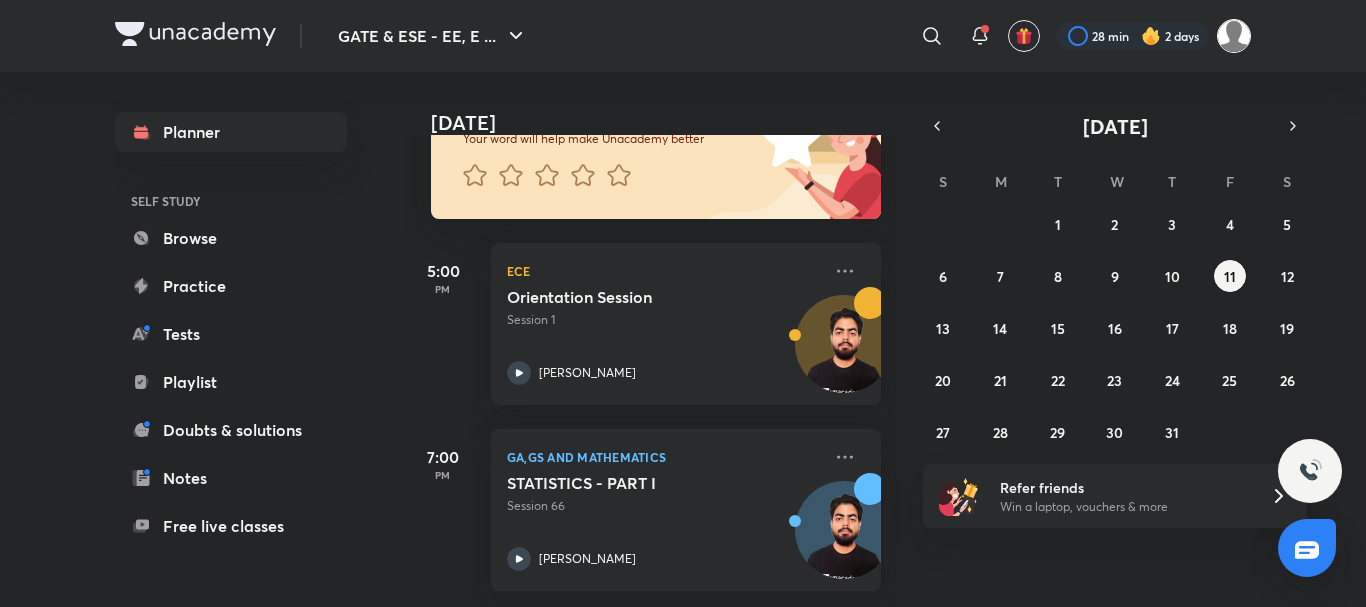 click at bounding box center [1234, 36] 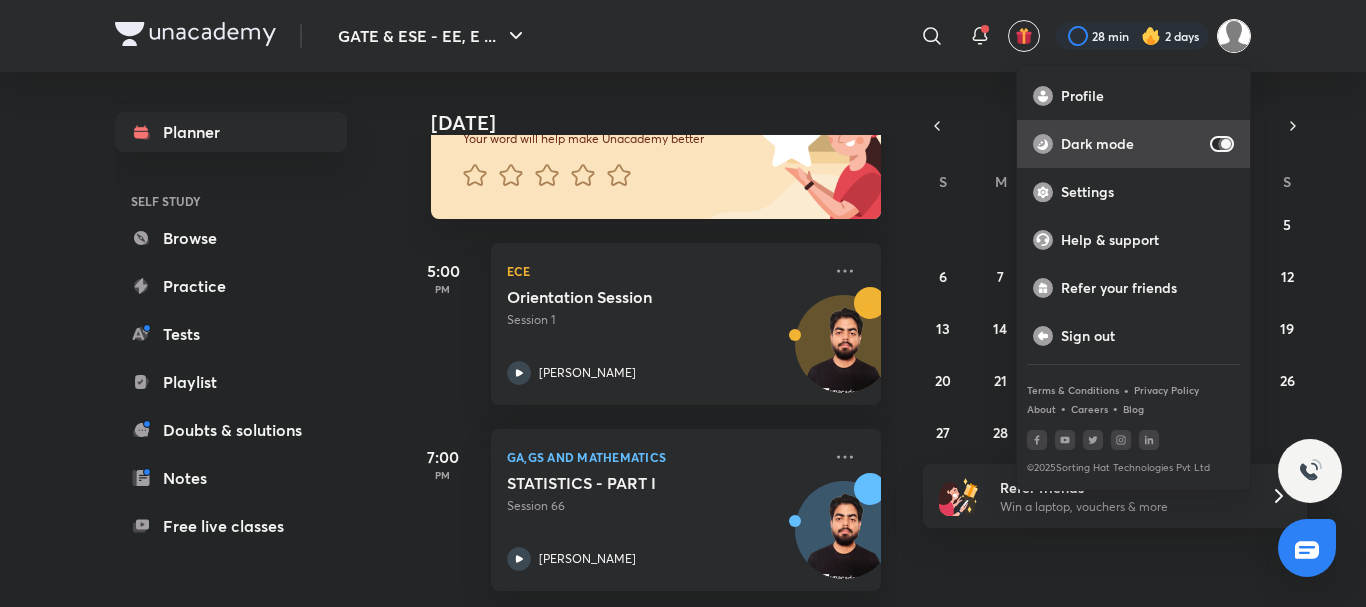 click at bounding box center [1226, 144] 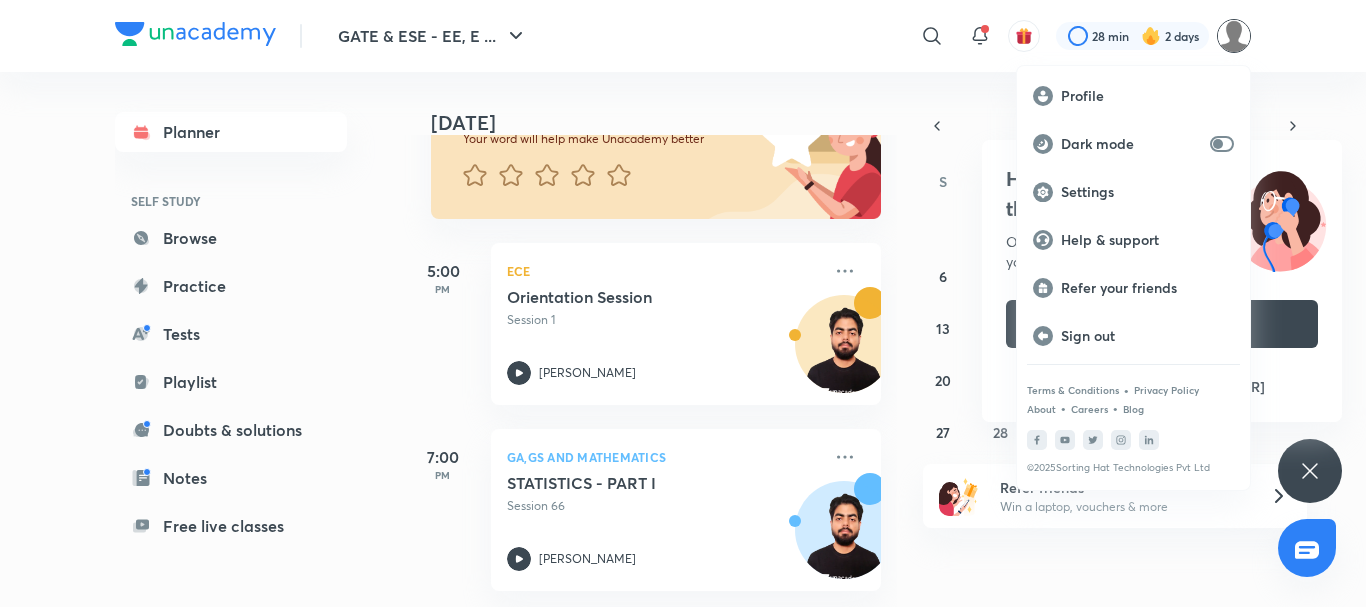click at bounding box center (683, 303) 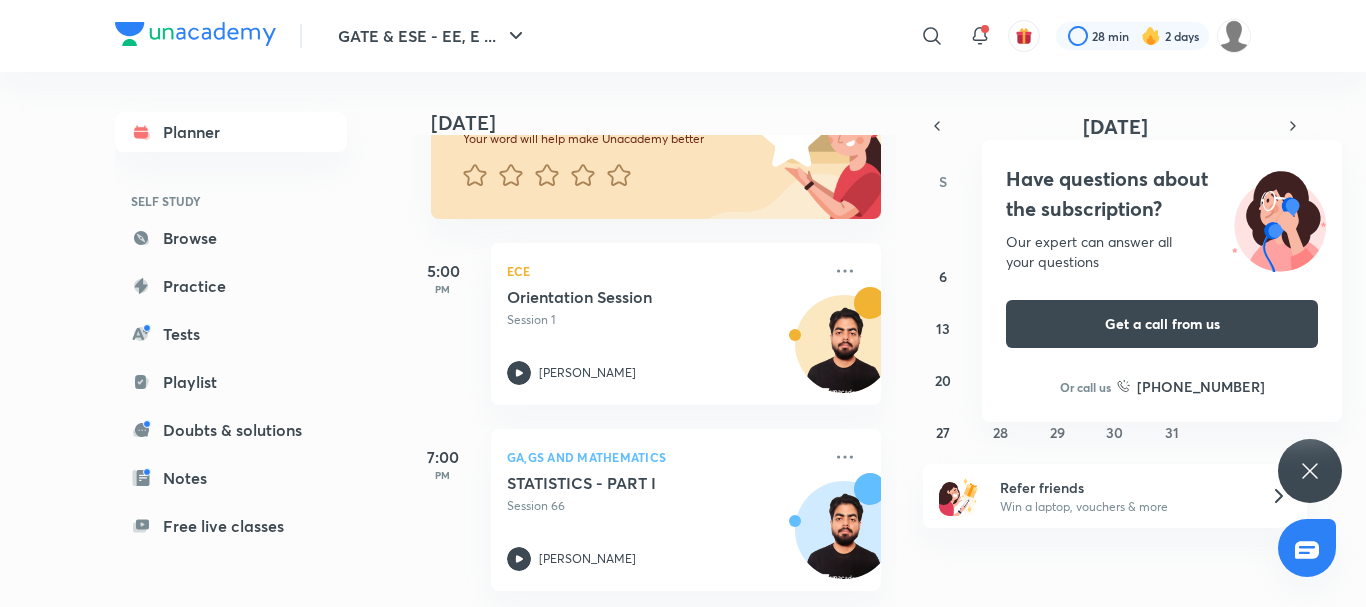 click 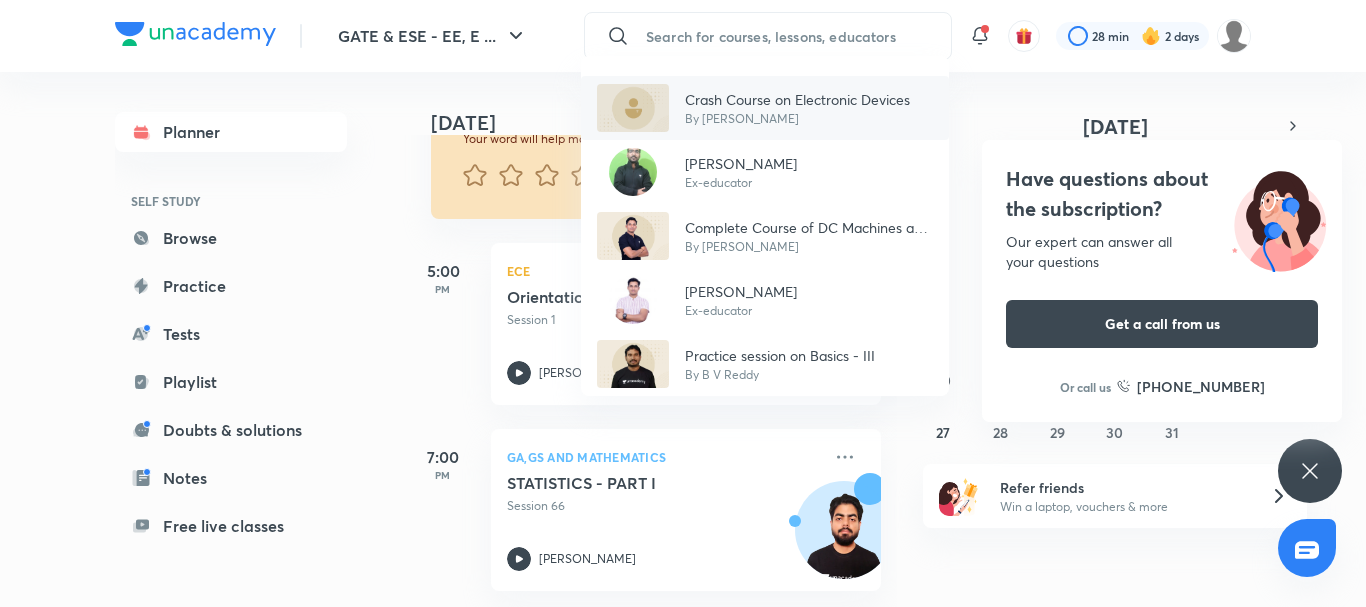 click on "By Kamesh Shrivastava" at bounding box center (797, 119) 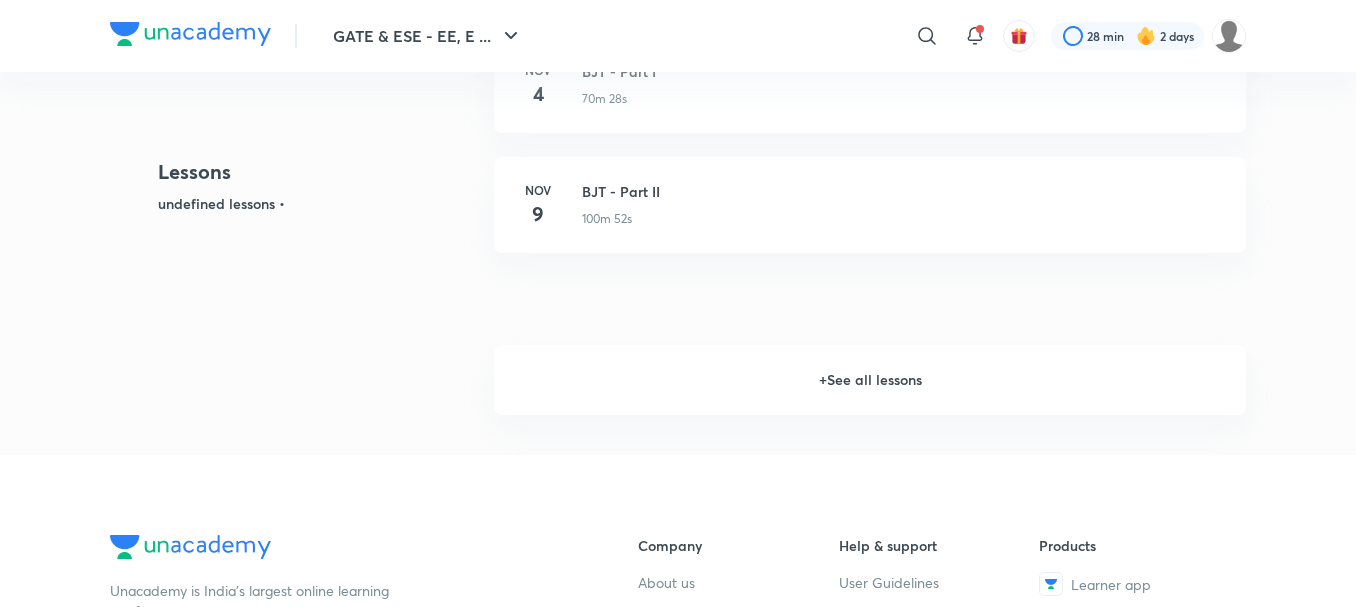 scroll, scrollTop: 1400, scrollLeft: 0, axis: vertical 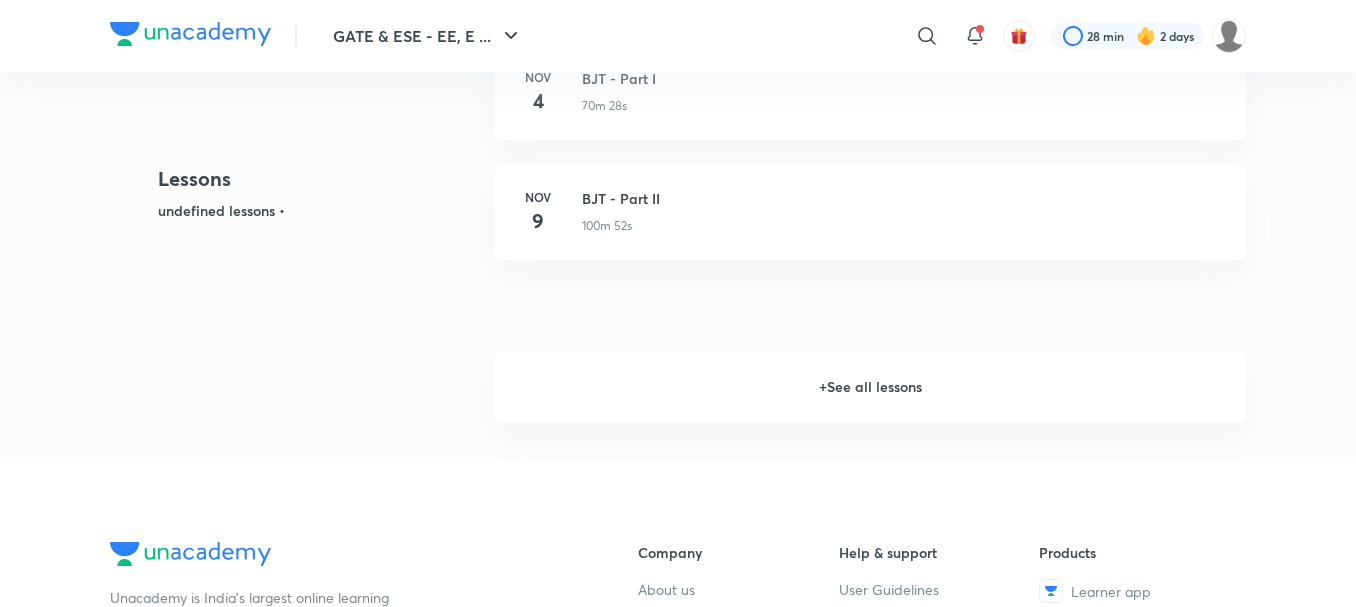 click on "+  See all lessons" at bounding box center [870, 387] 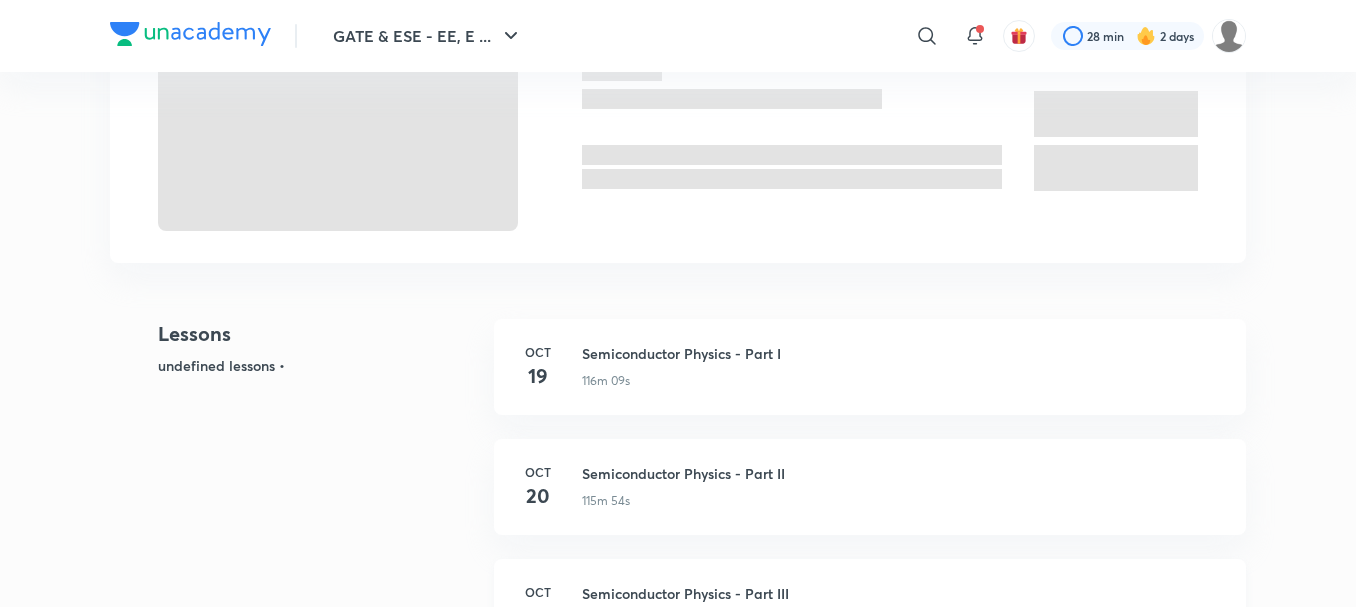 scroll, scrollTop: 200, scrollLeft: 0, axis: vertical 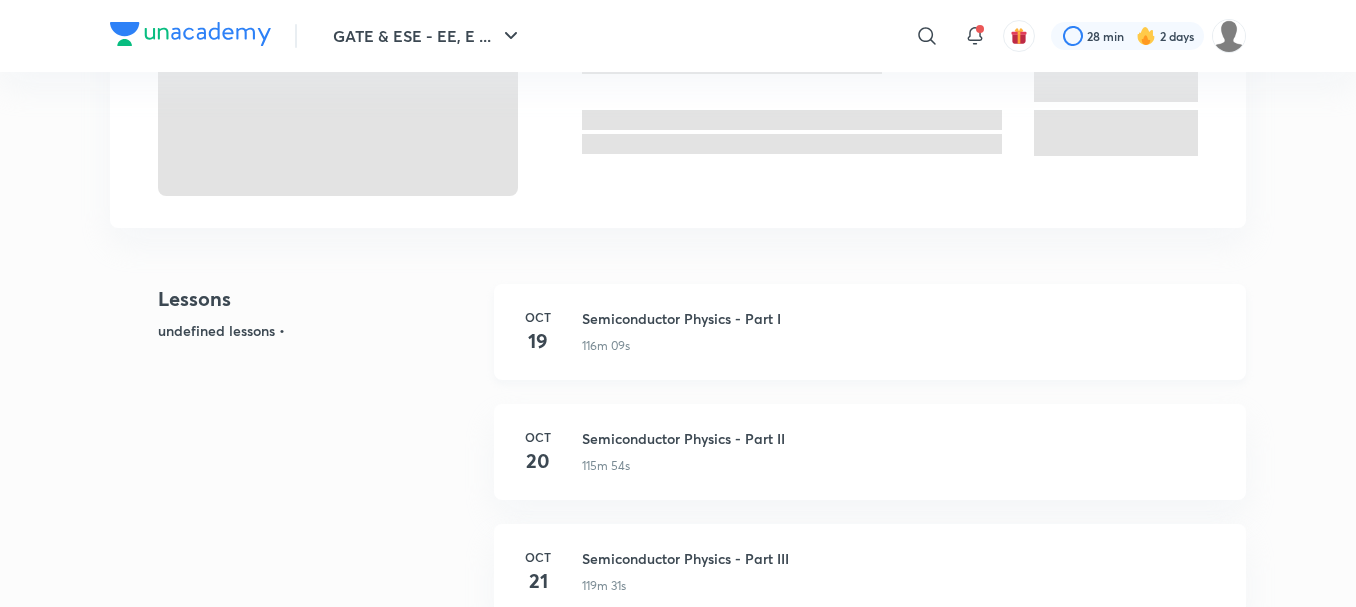 click on "116m 09s" at bounding box center [902, 342] 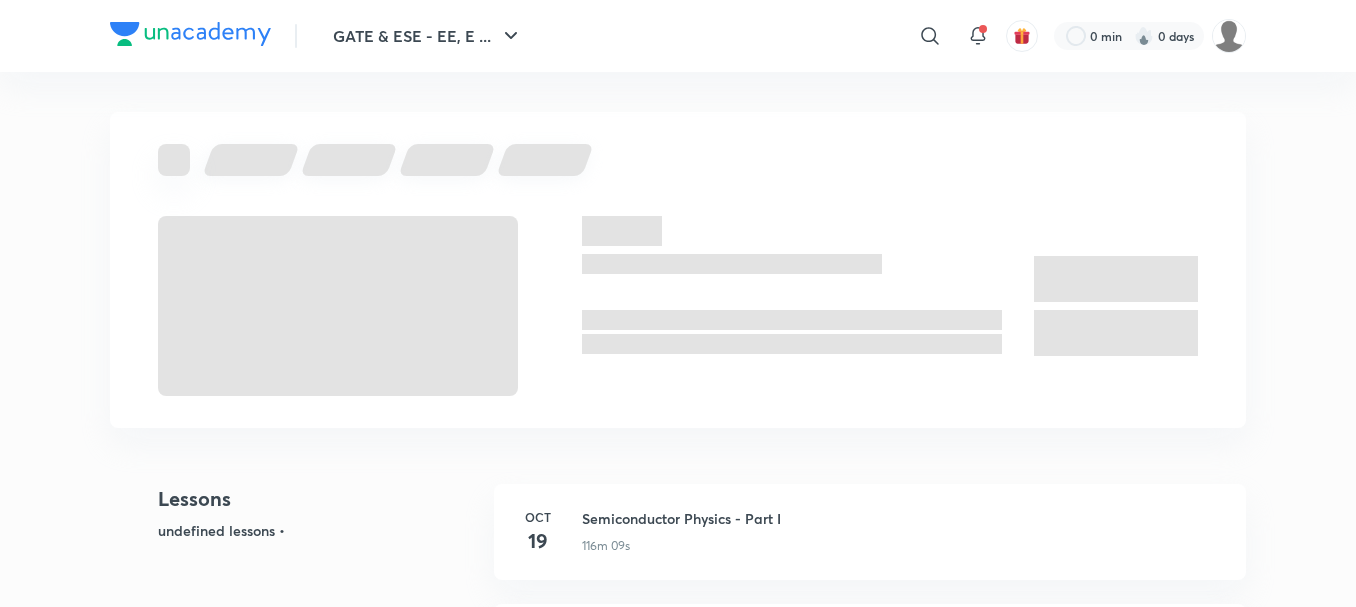 scroll, scrollTop: 0, scrollLeft: 0, axis: both 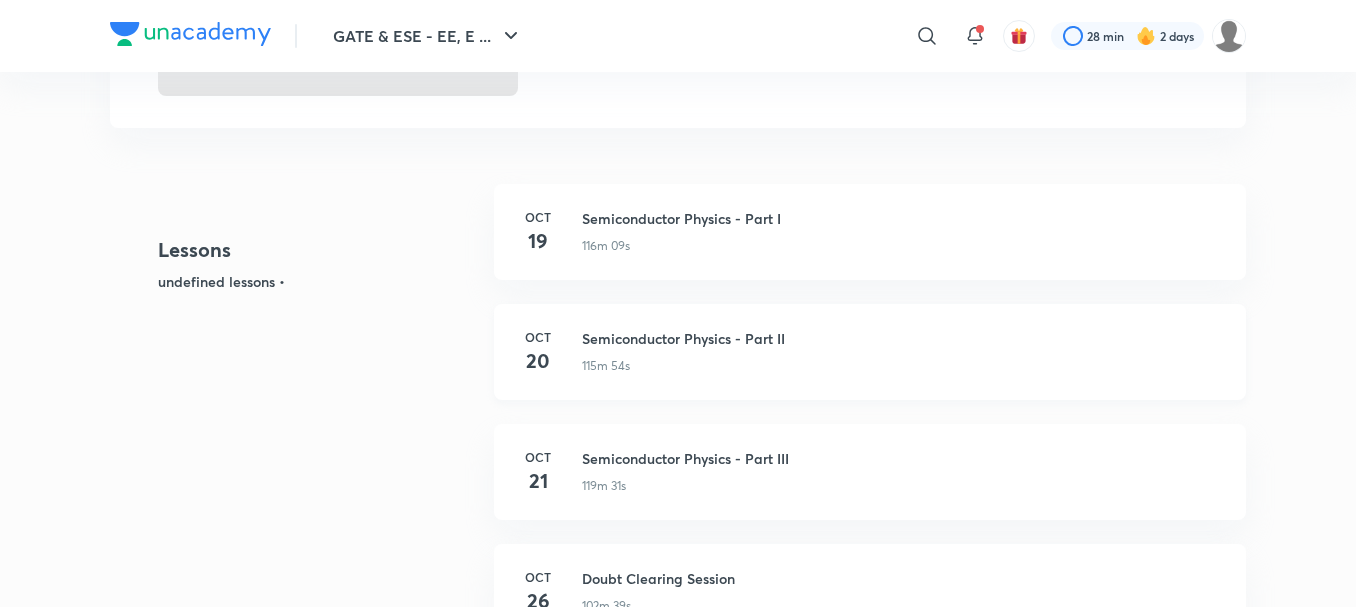 click on "115m 54s" at bounding box center (606, 366) 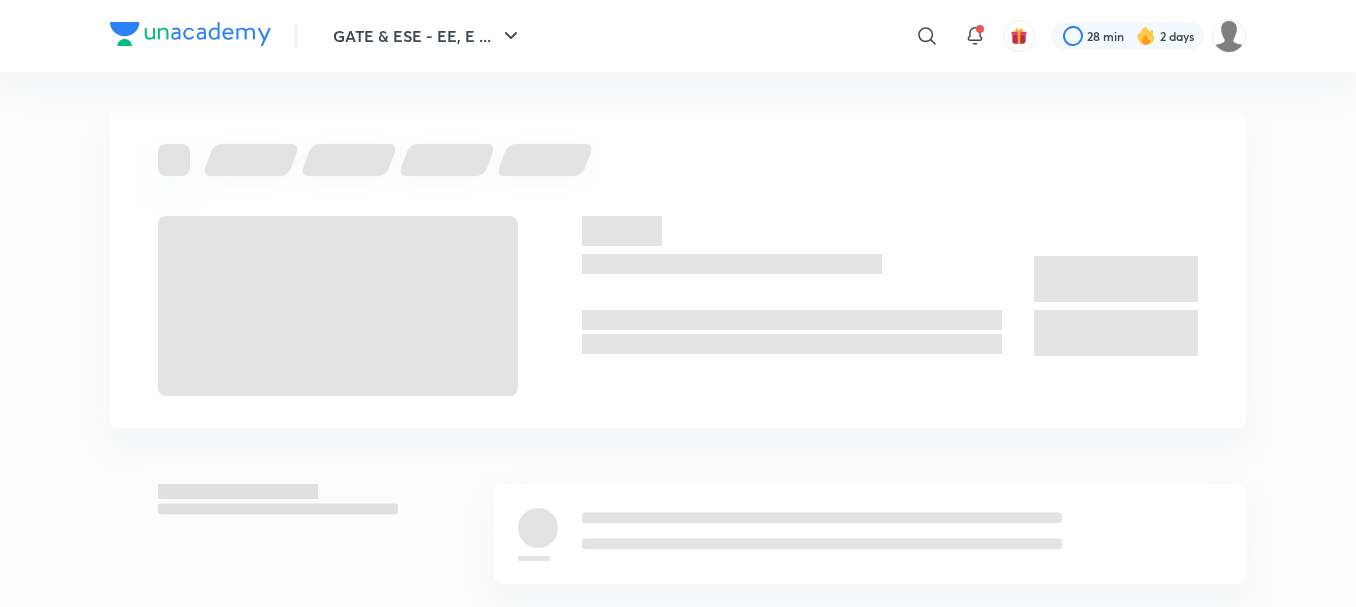 scroll, scrollTop: 0, scrollLeft: 0, axis: both 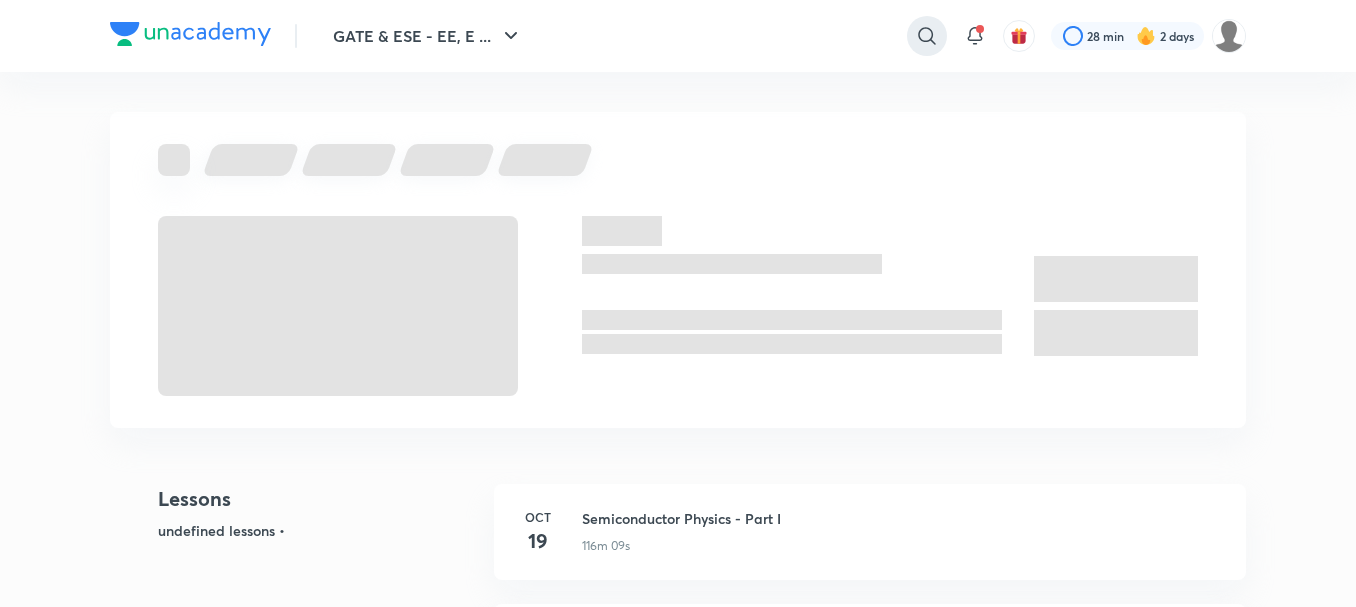 click 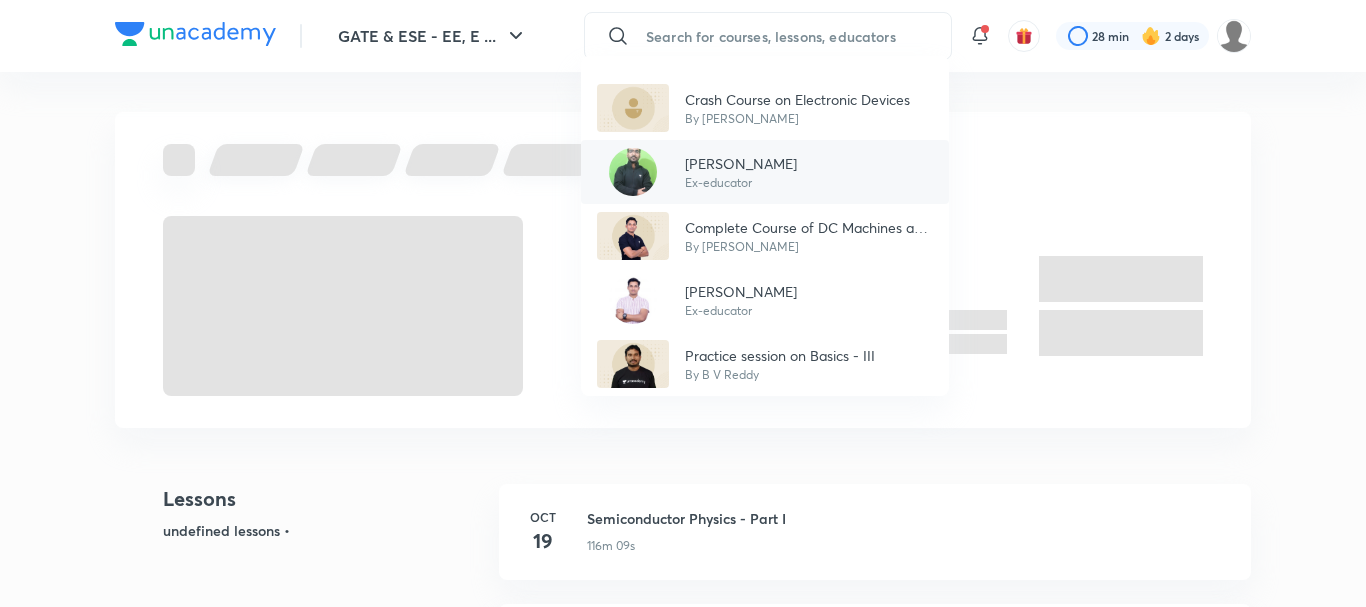 click on "Ex-educator" at bounding box center (741, 183) 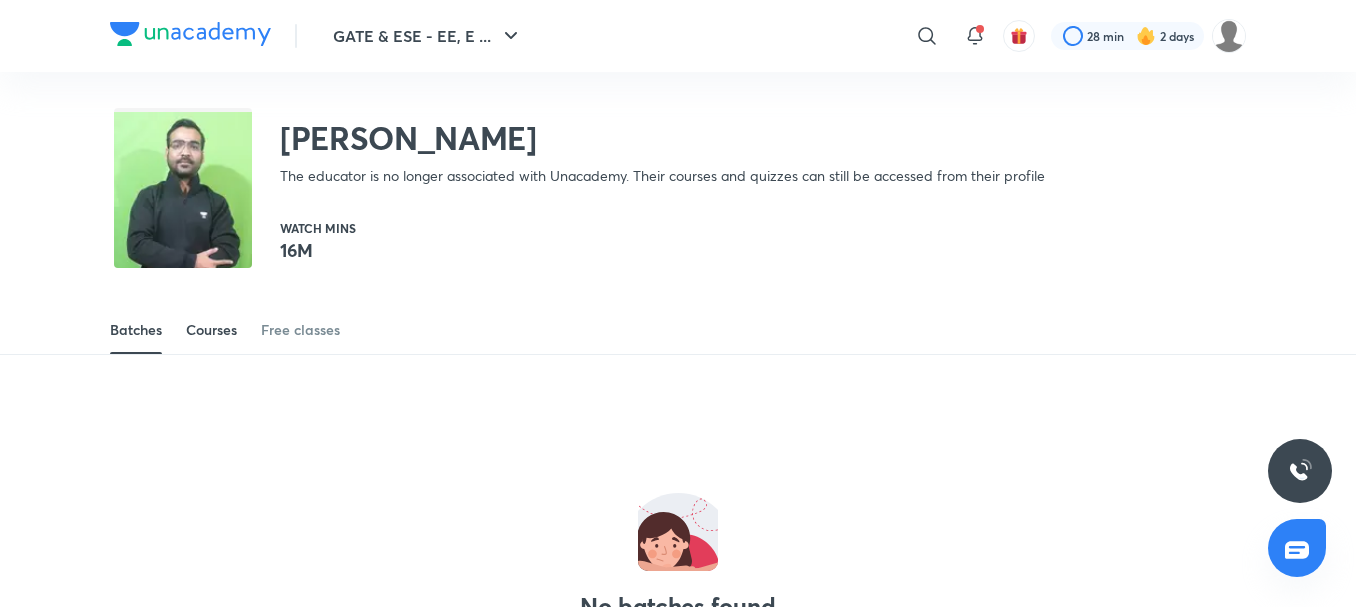 click on "Courses" at bounding box center [211, 330] 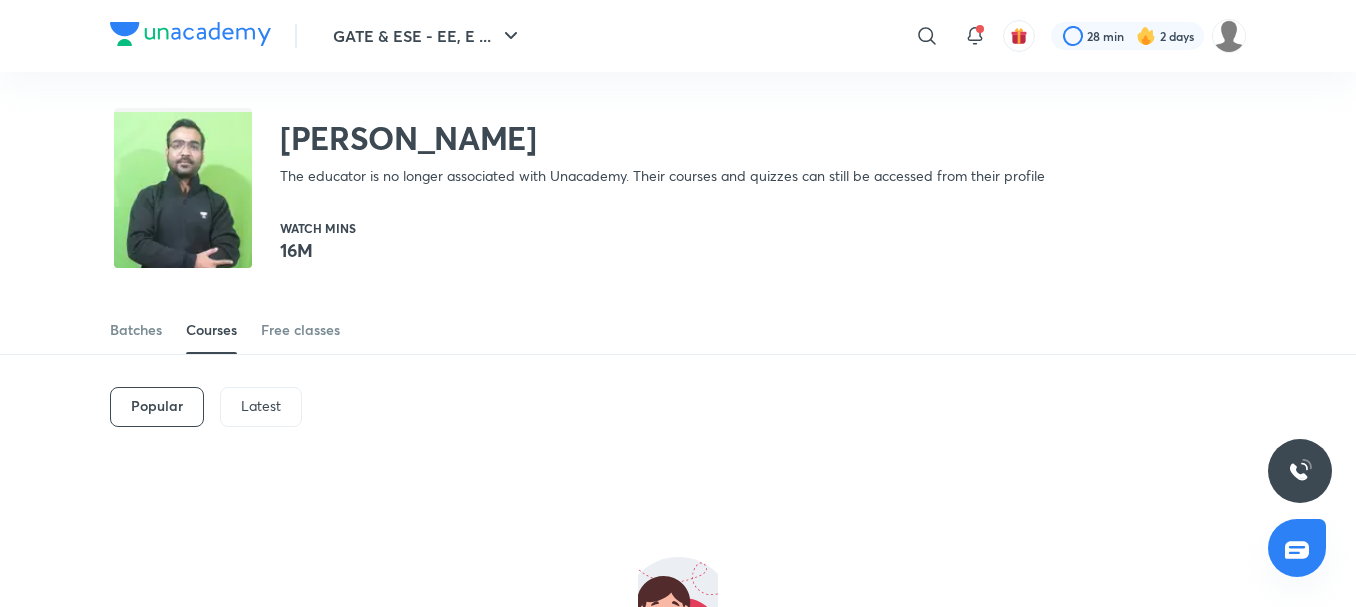 click on "Latest" at bounding box center (261, 406) 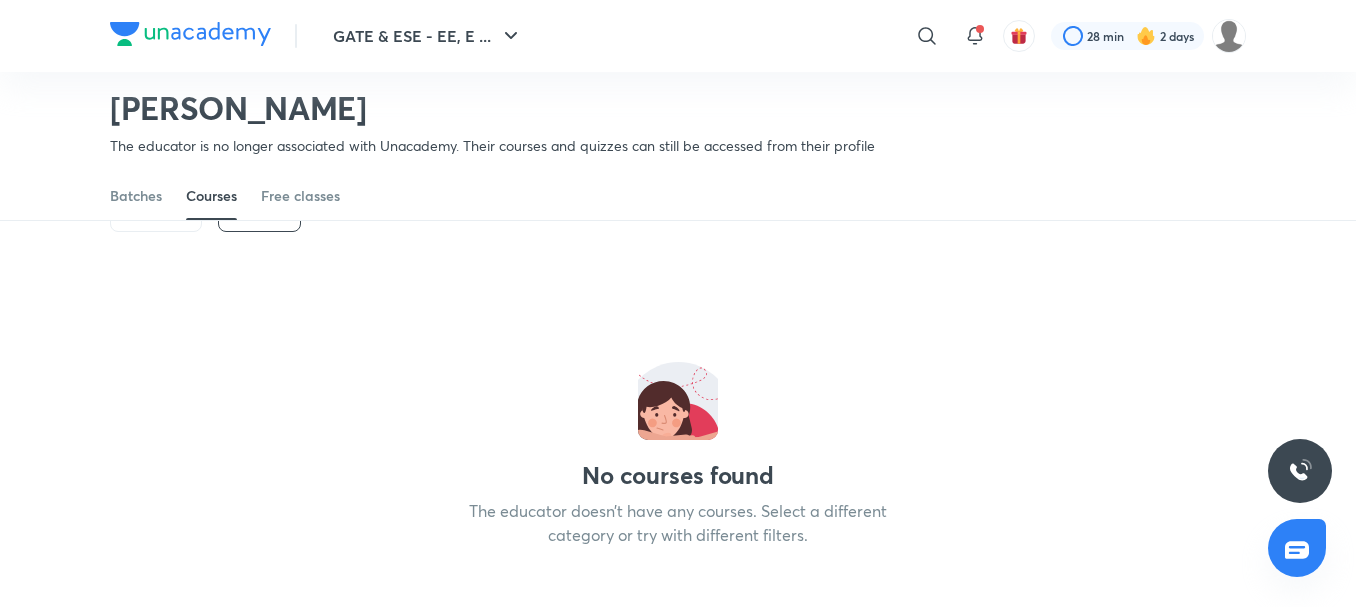 scroll, scrollTop: 20, scrollLeft: 0, axis: vertical 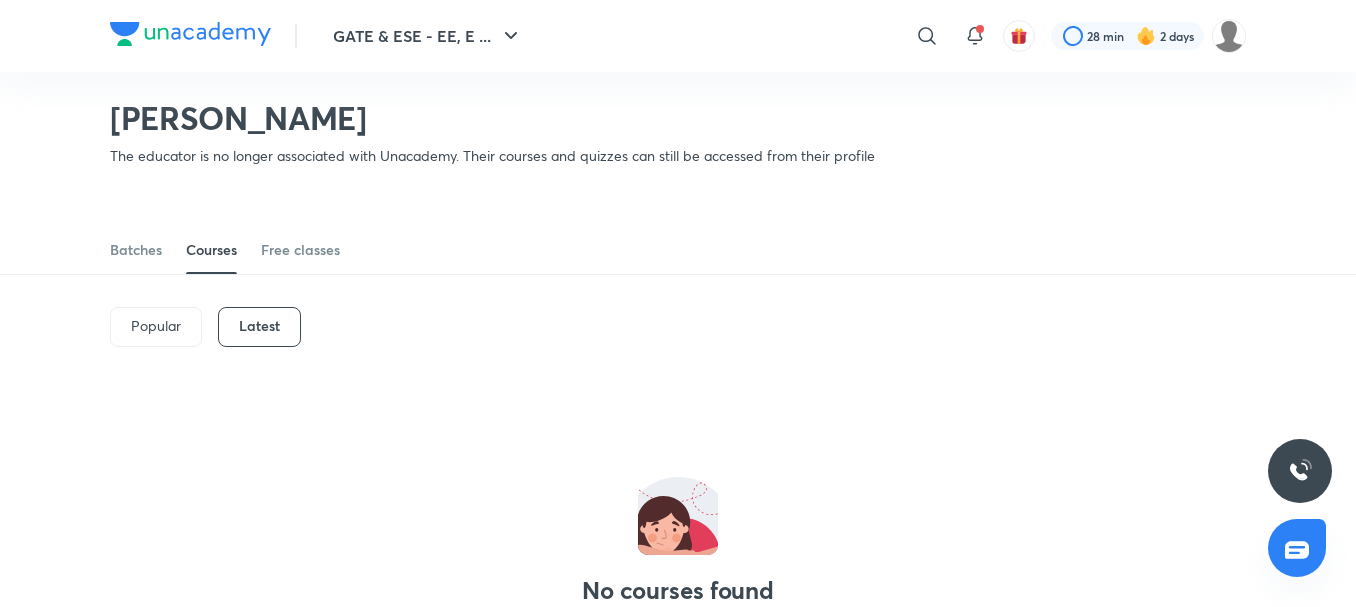 click on "Popular" at bounding box center (156, 326) 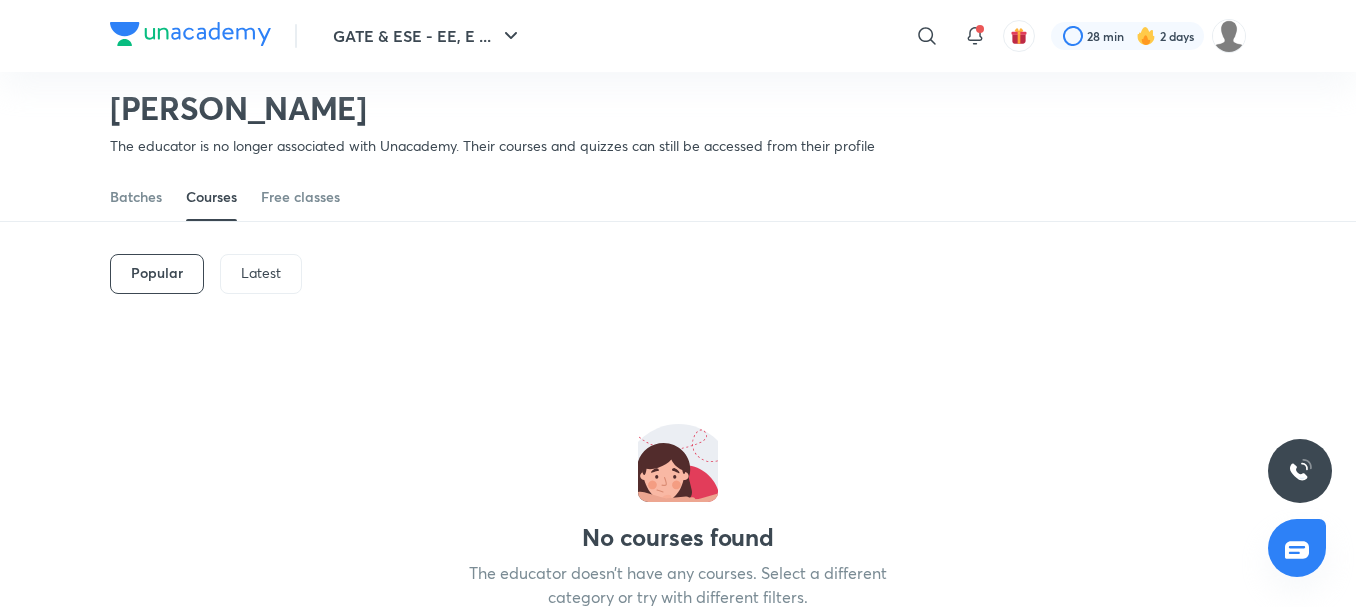 scroll, scrollTop: 0, scrollLeft: 0, axis: both 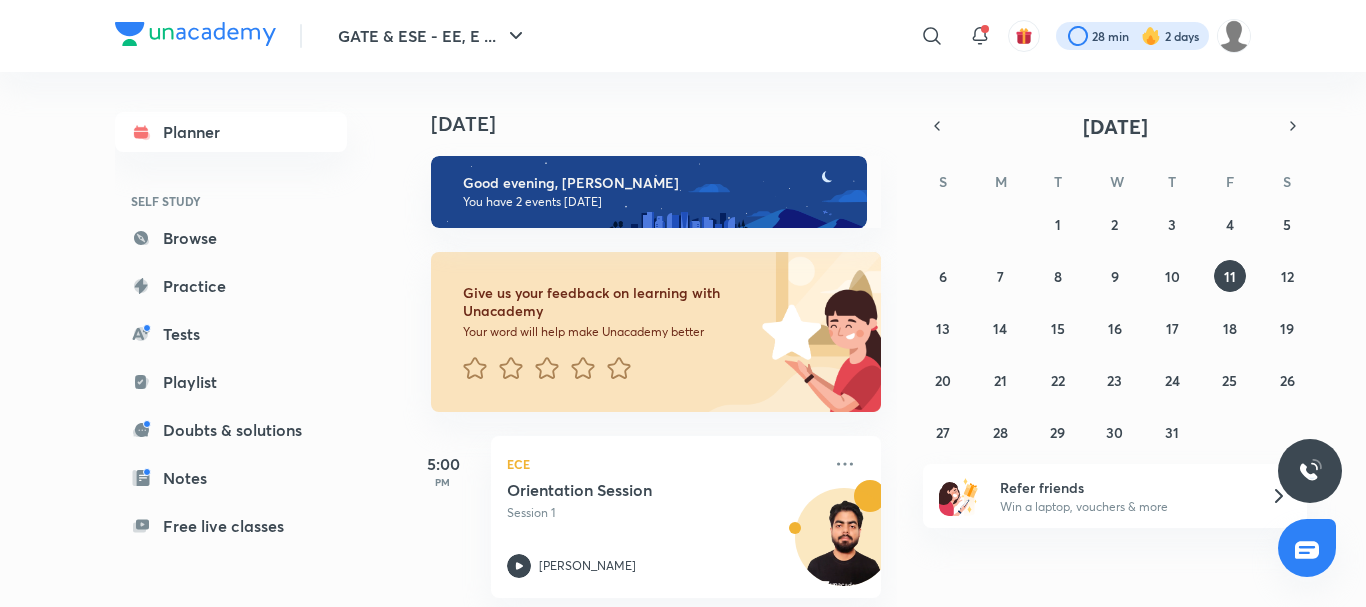 click at bounding box center (1132, 36) 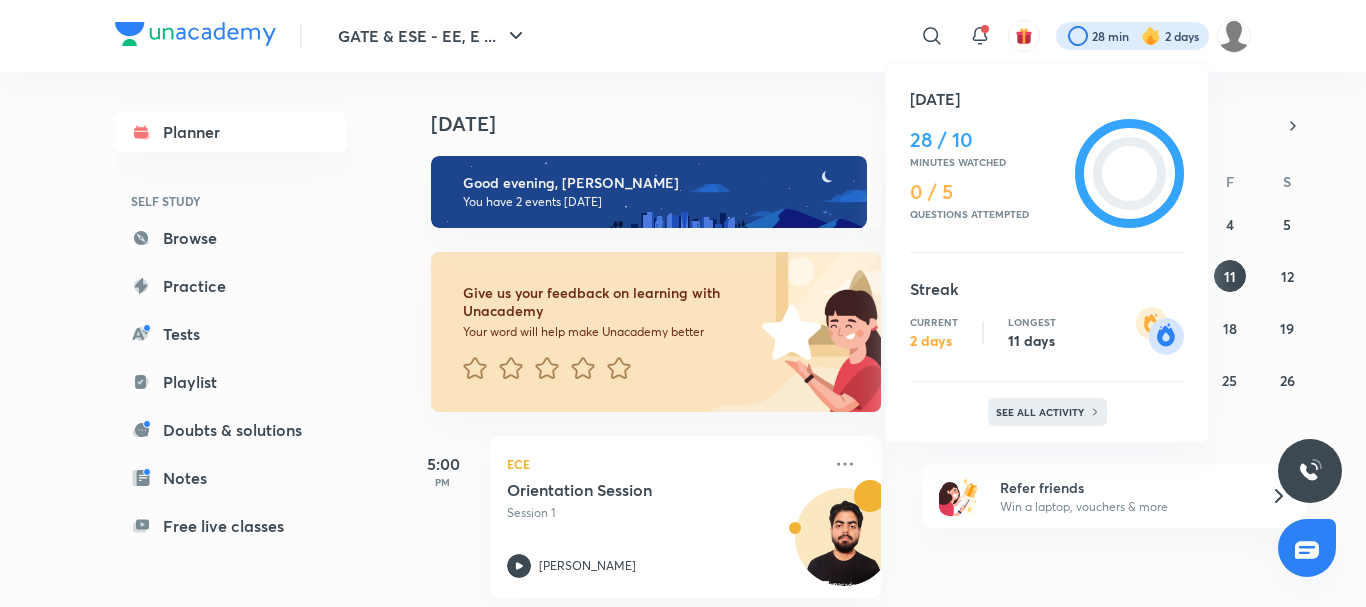 click on "See all activity" at bounding box center [1042, 412] 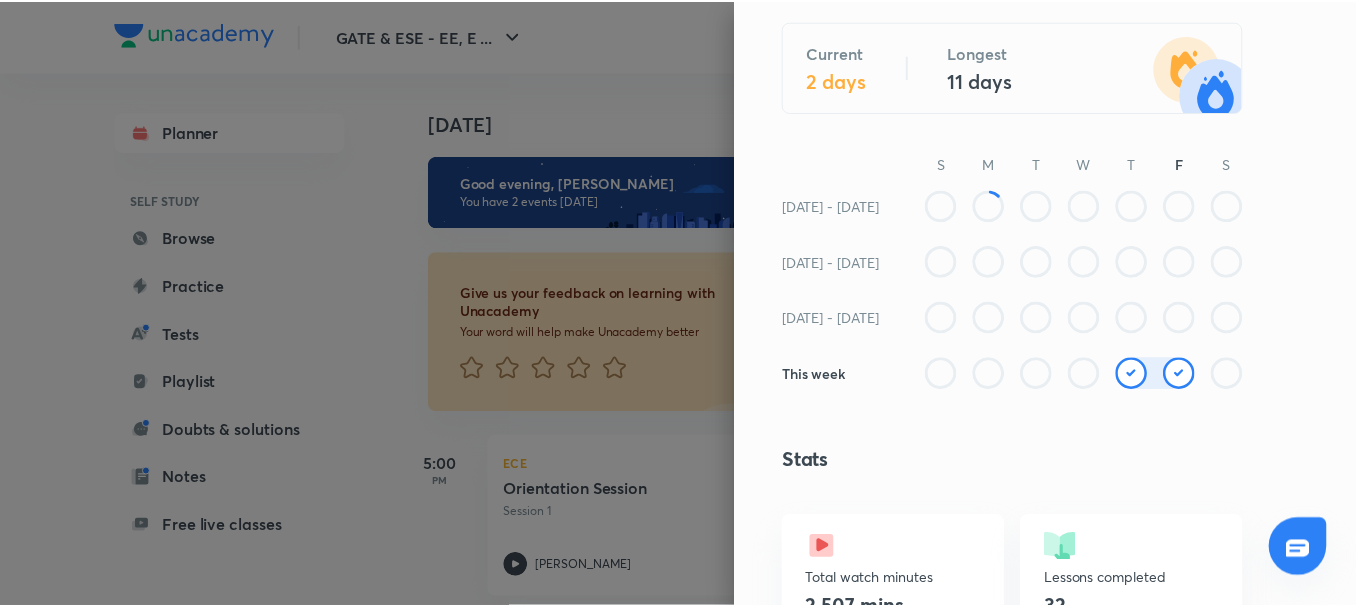 scroll, scrollTop: 0, scrollLeft: 0, axis: both 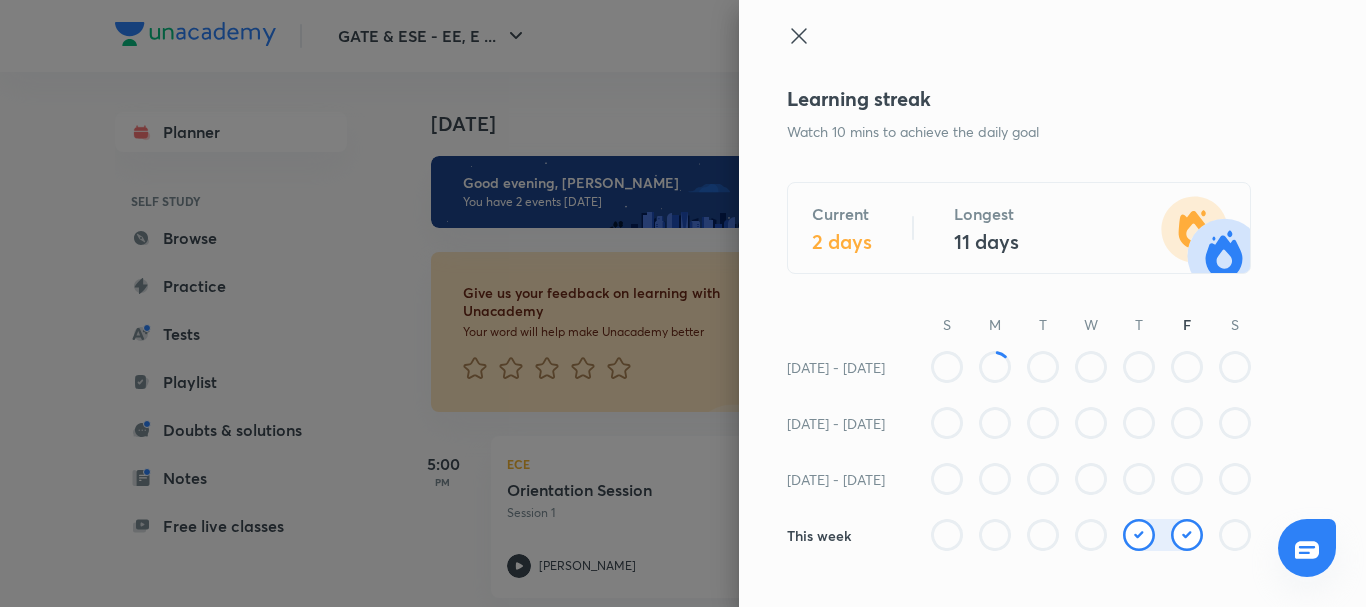 click 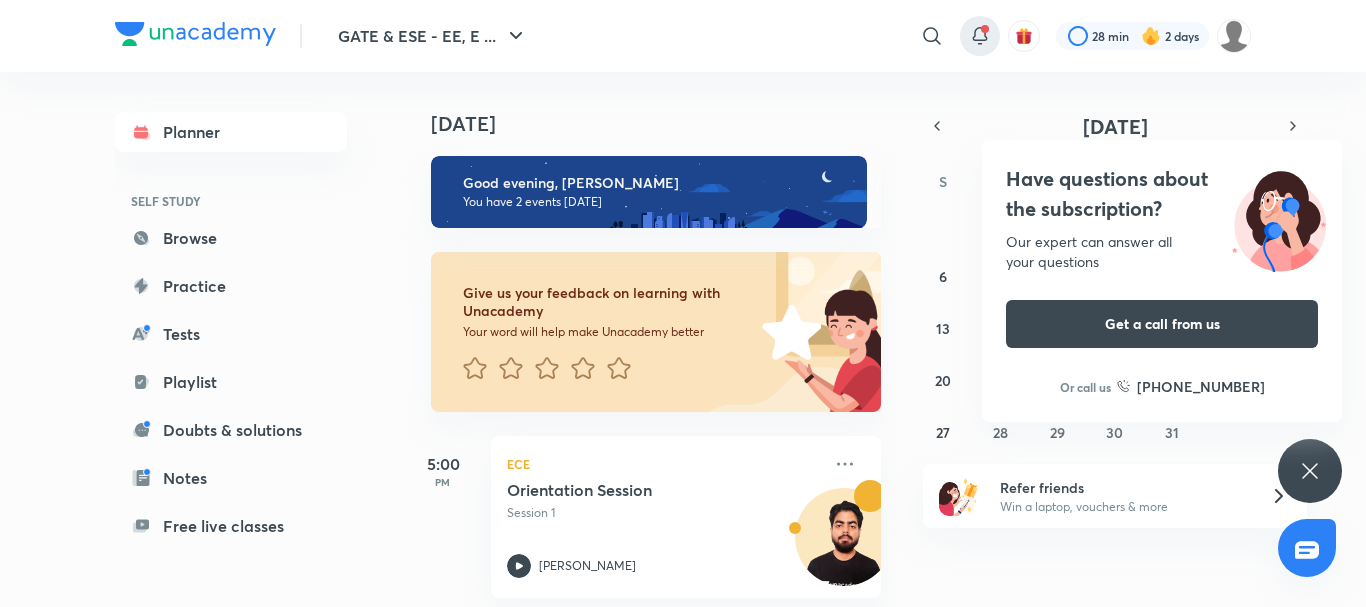 click 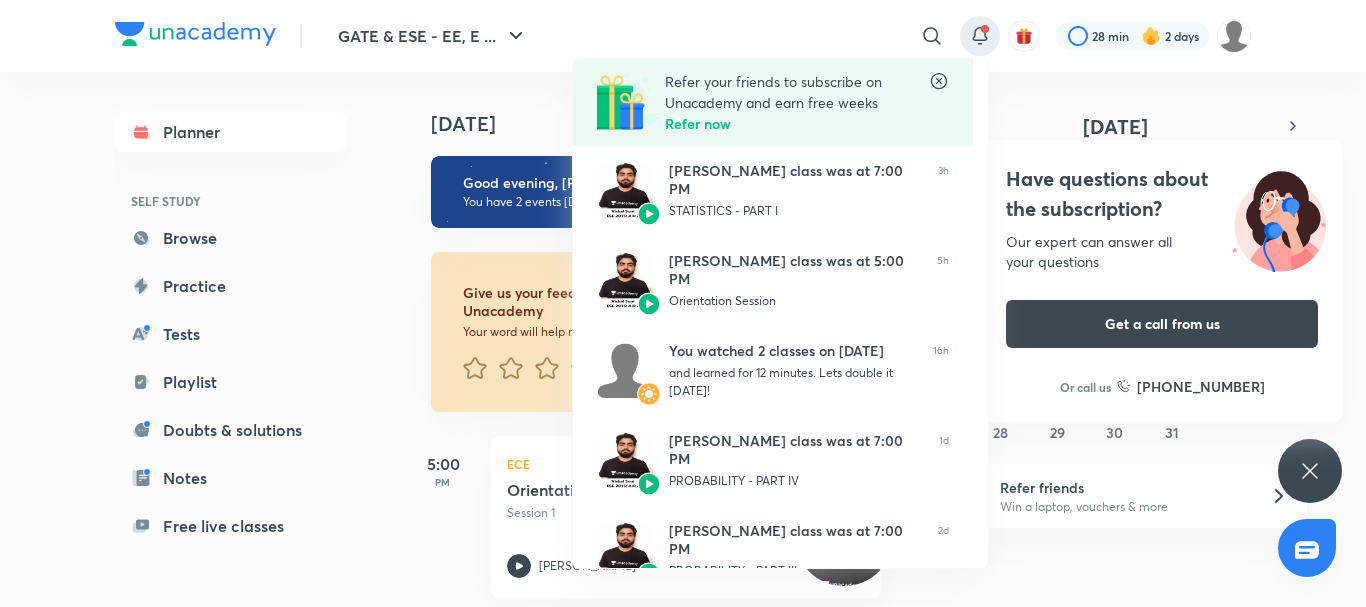 click at bounding box center (683, 303) 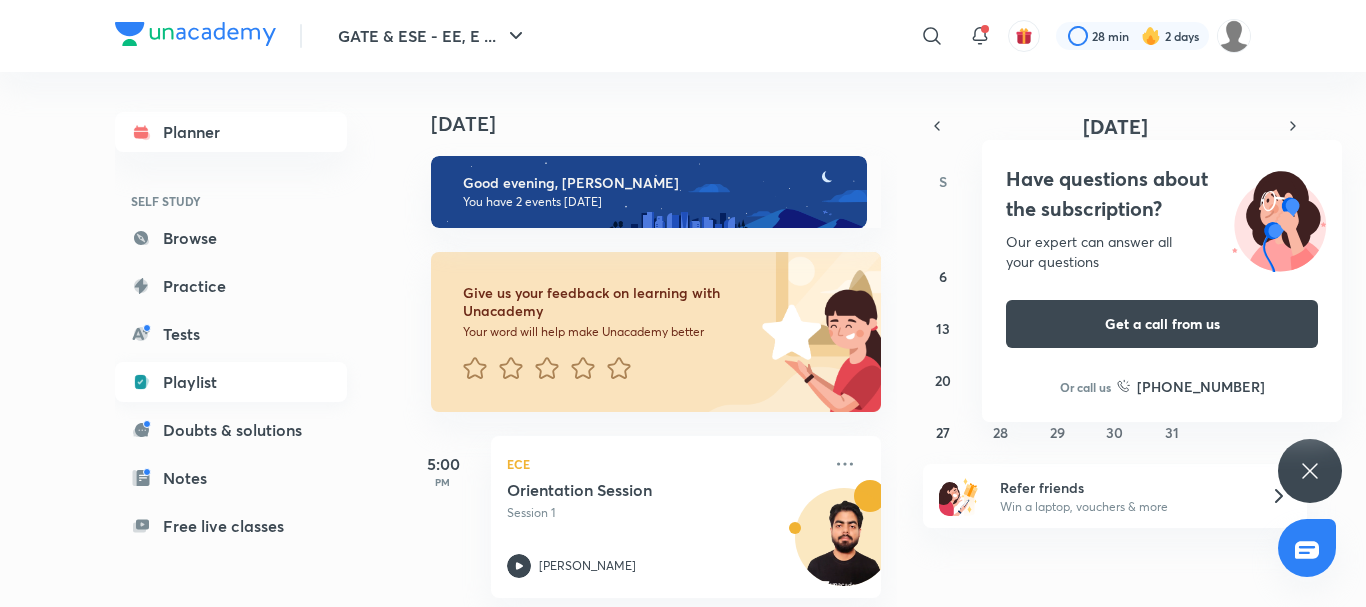 click on "Playlist" at bounding box center [231, 382] 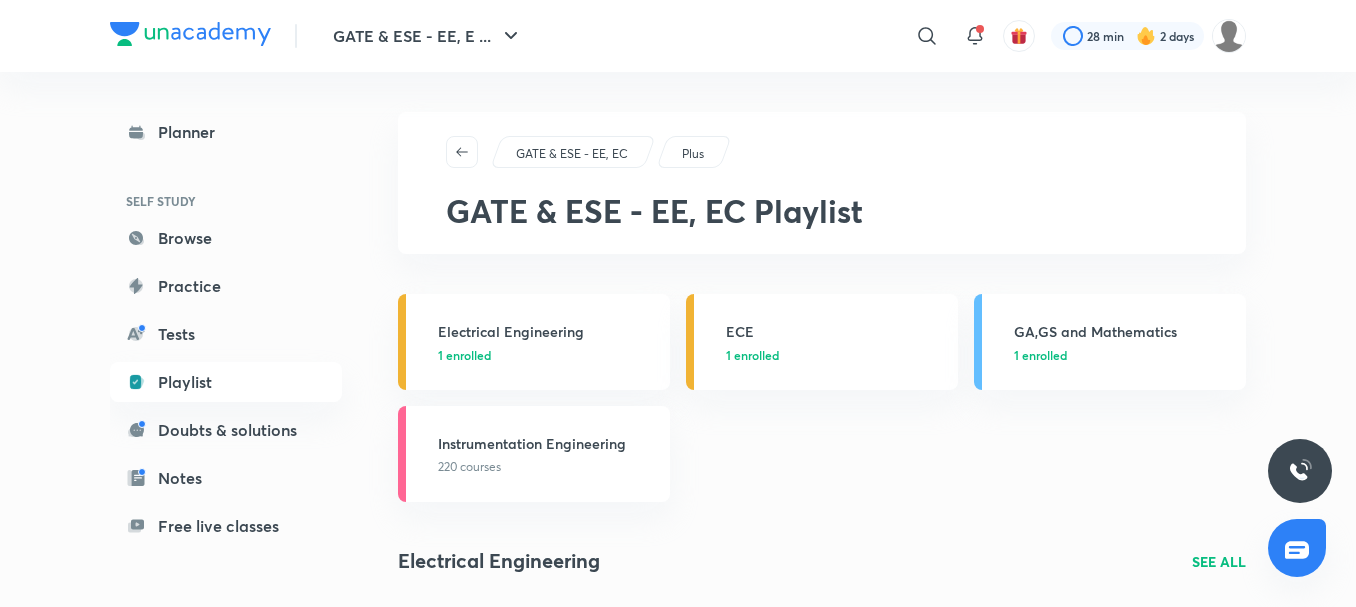 scroll, scrollTop: 149, scrollLeft: 0, axis: vertical 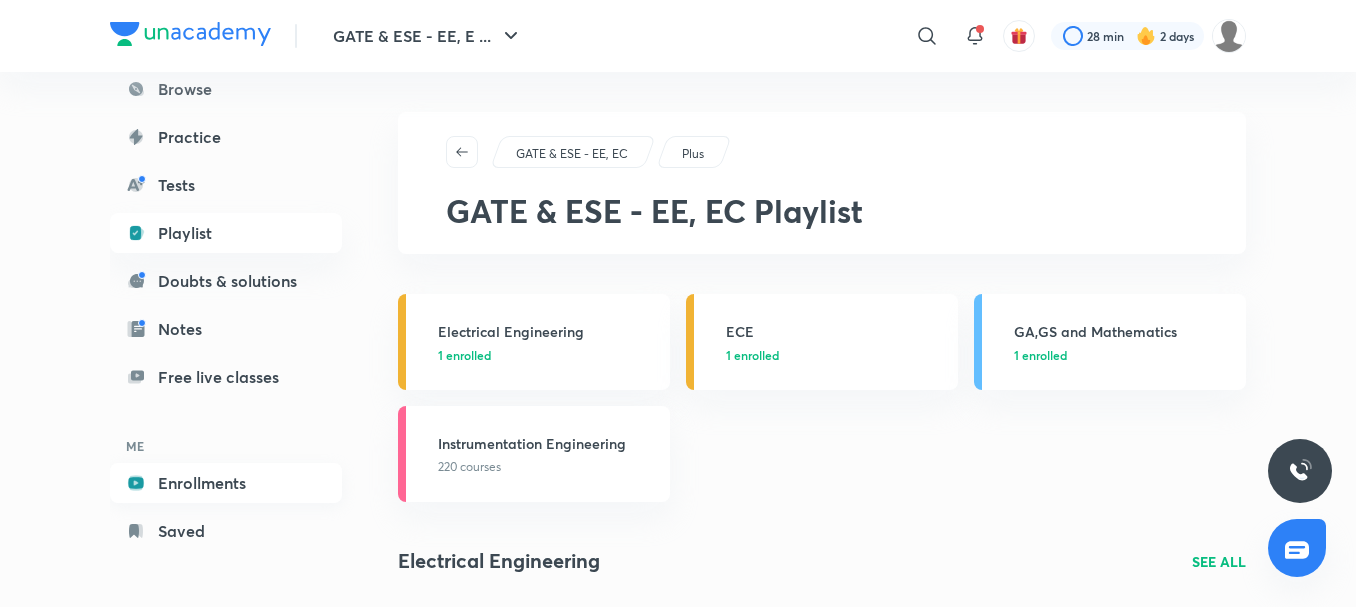 click on "Enrollments" at bounding box center (226, 483) 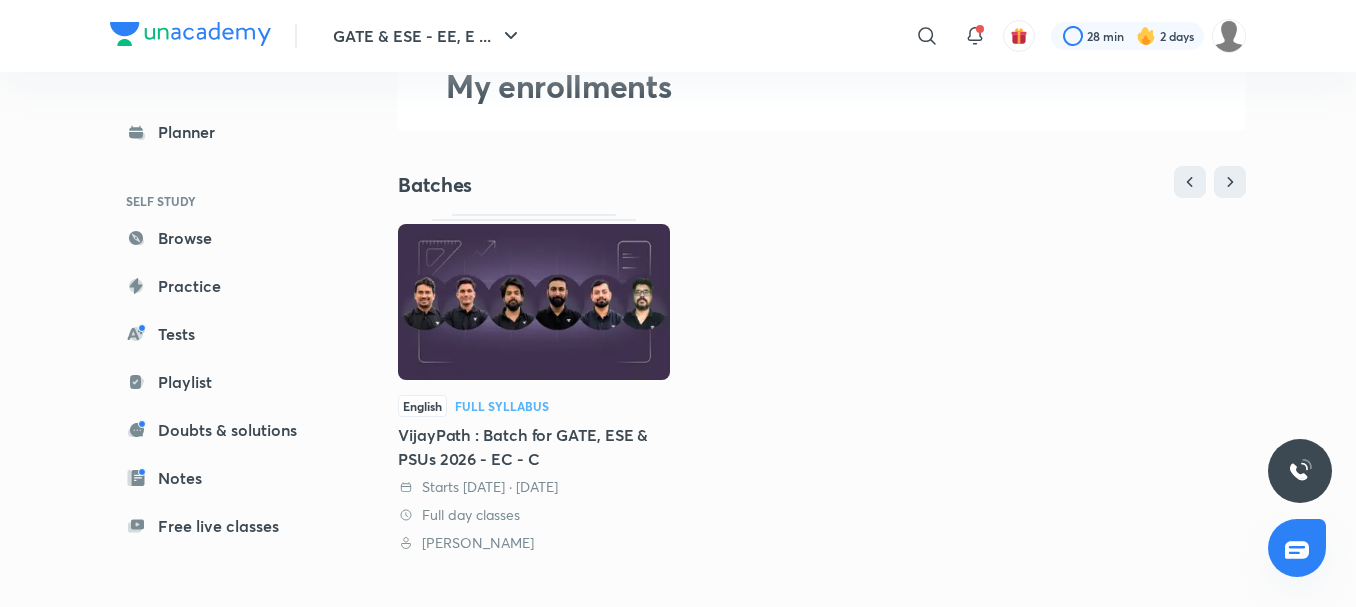 scroll, scrollTop: 200, scrollLeft: 0, axis: vertical 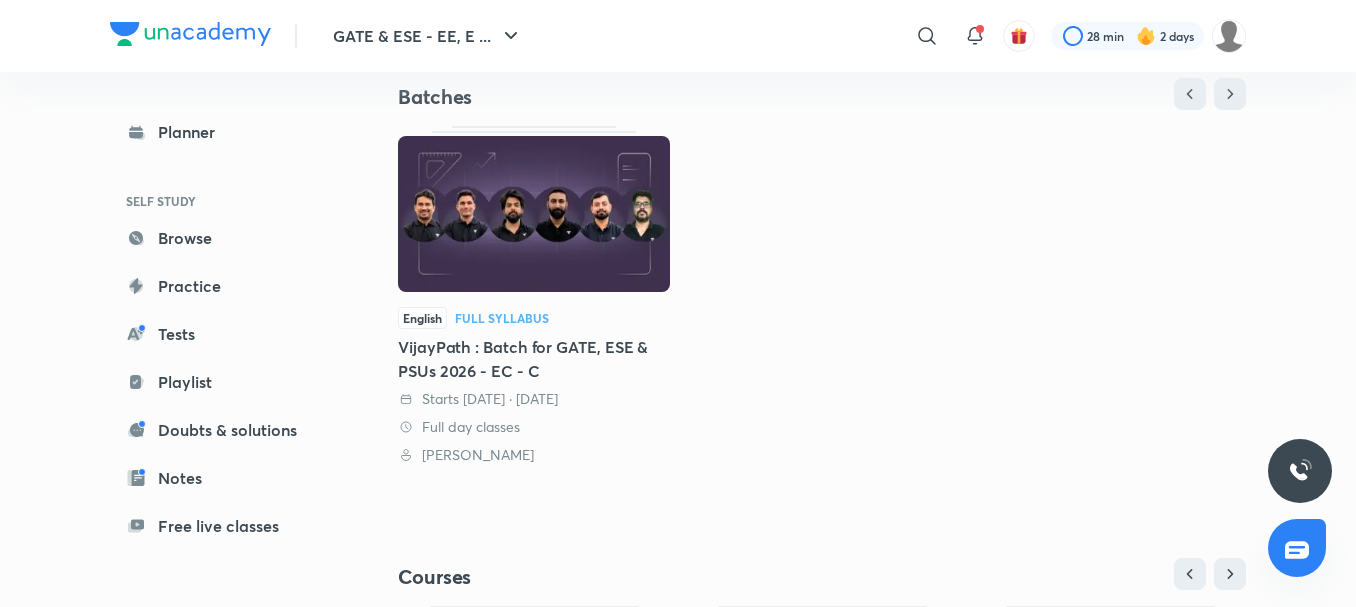 click at bounding box center [534, 214] 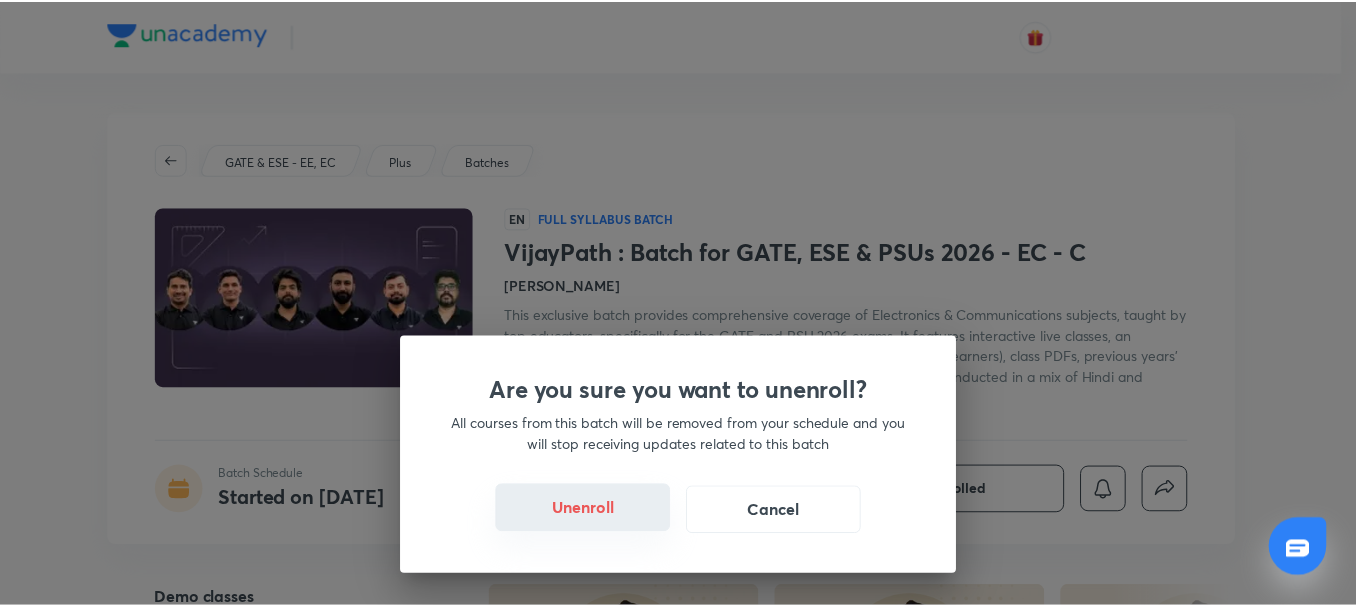 scroll, scrollTop: 0, scrollLeft: 0, axis: both 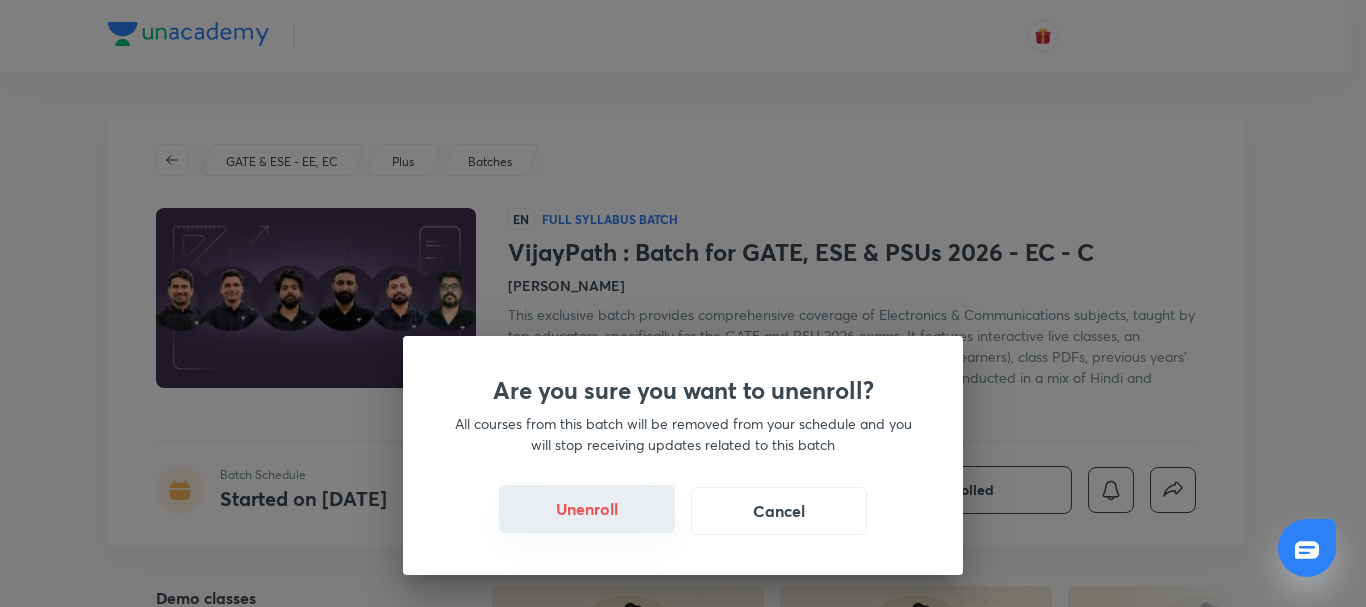 click on "Unenroll" at bounding box center (587, 509) 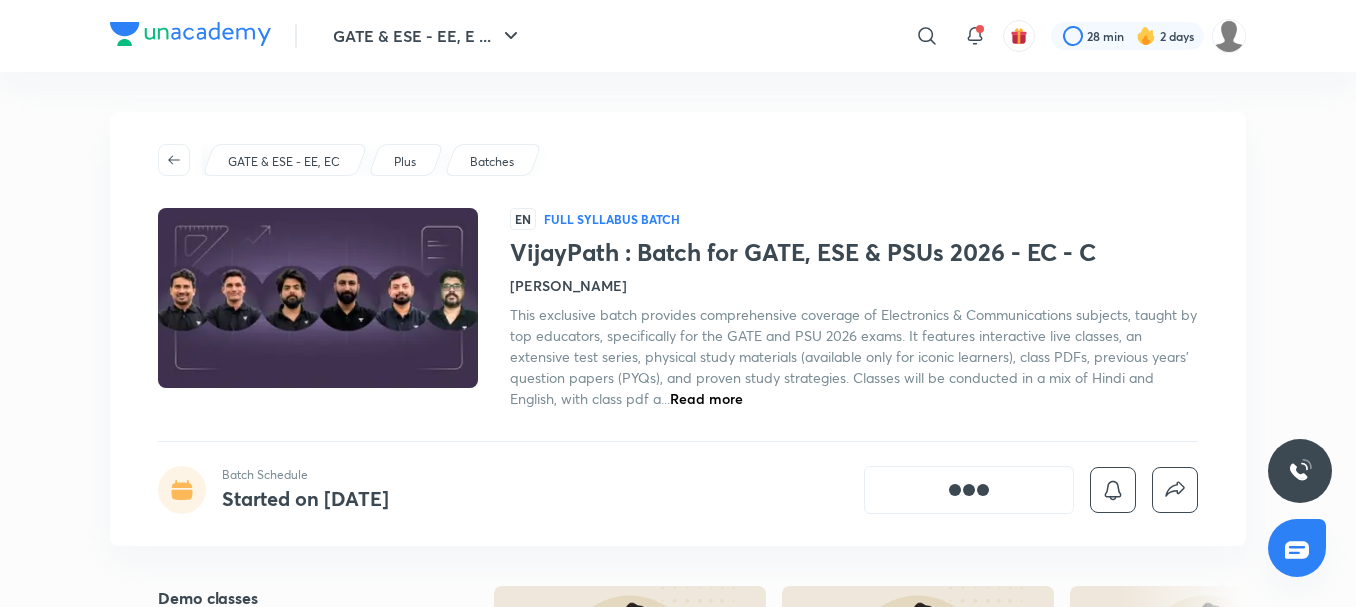 scroll, scrollTop: 0, scrollLeft: 0, axis: both 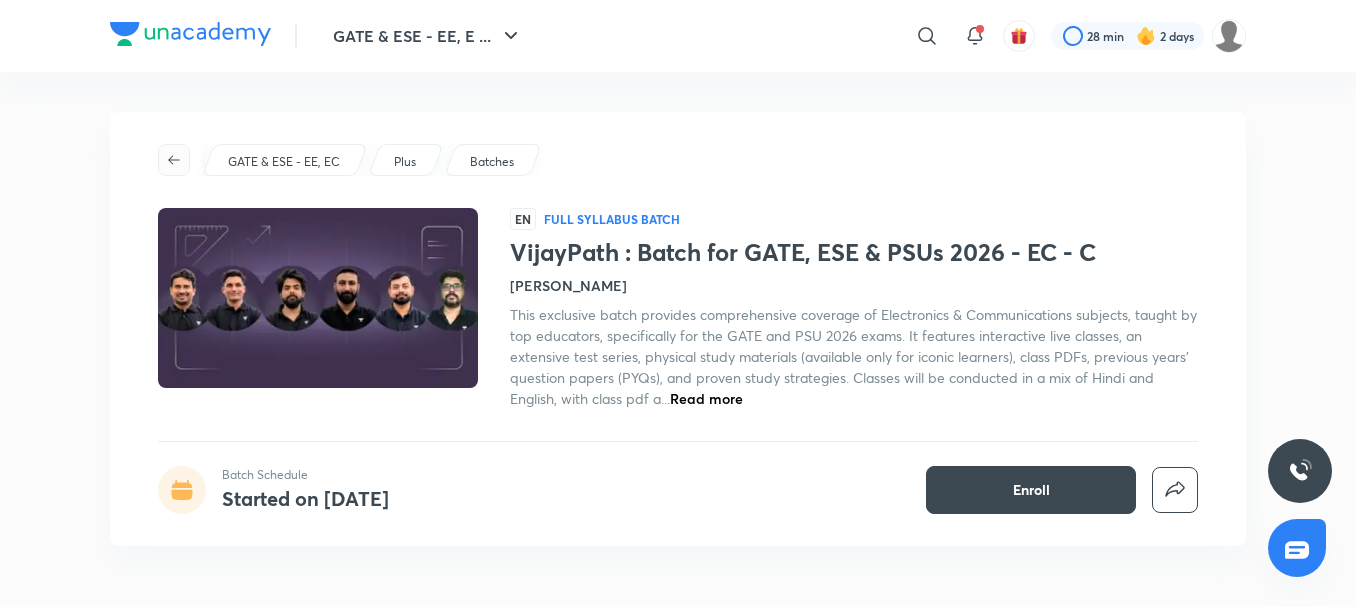 click 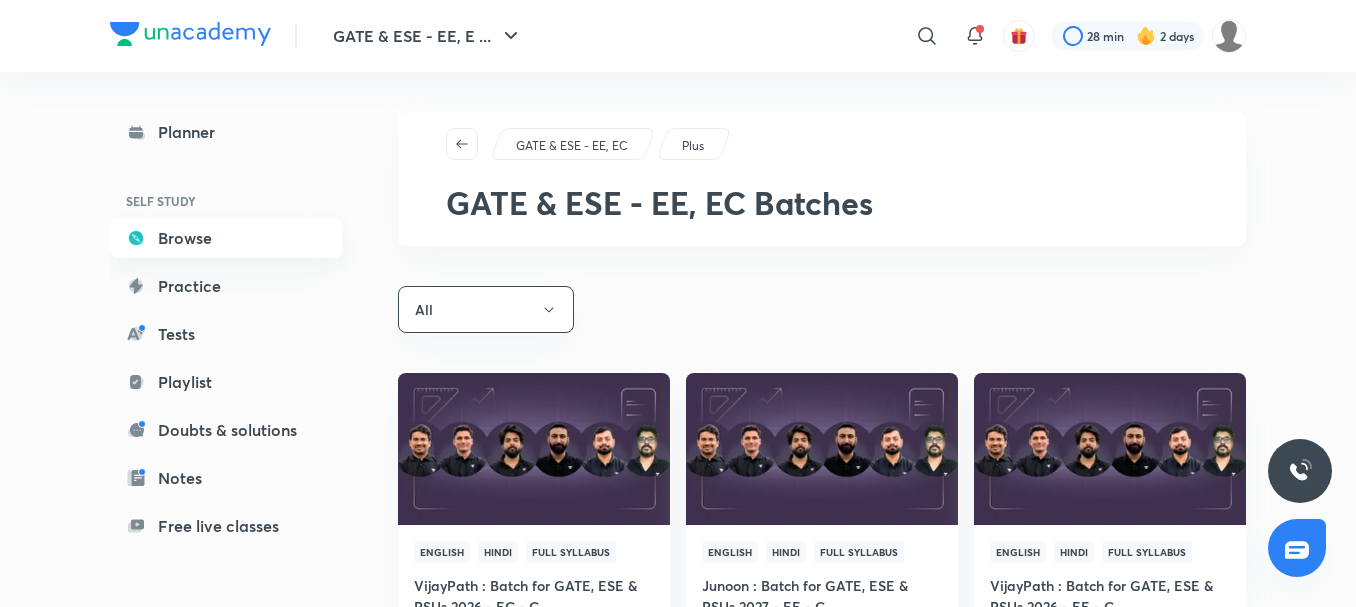 click on "Browse" at bounding box center [226, 238] 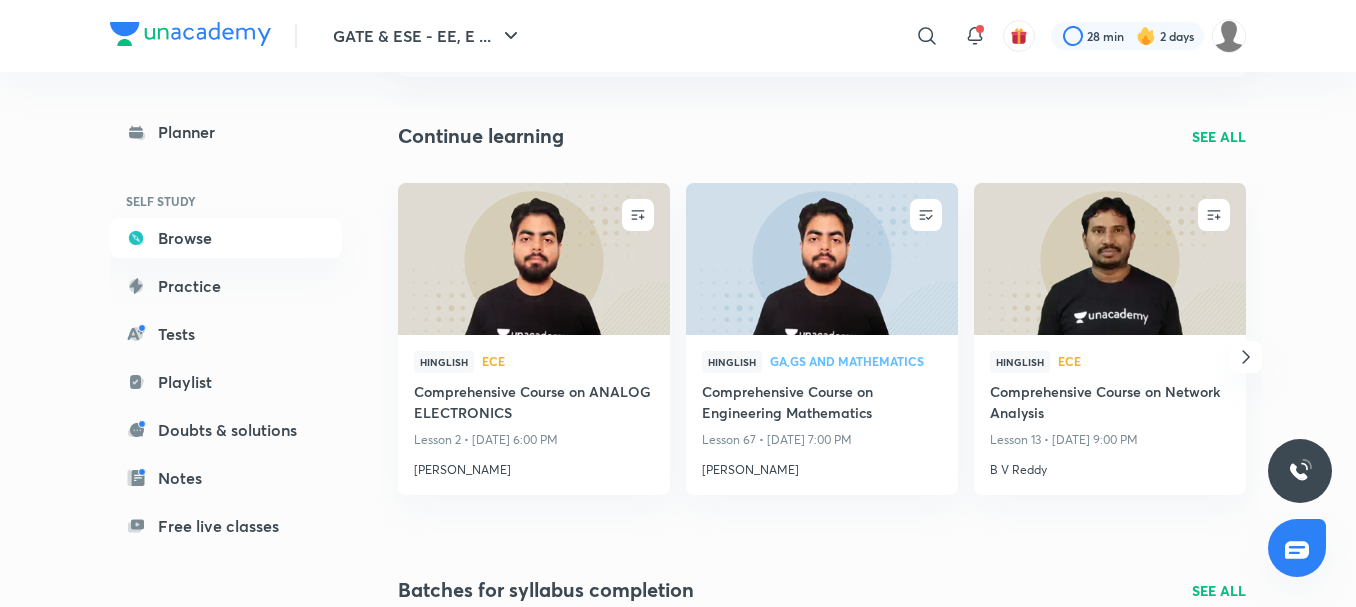 scroll, scrollTop: 200, scrollLeft: 0, axis: vertical 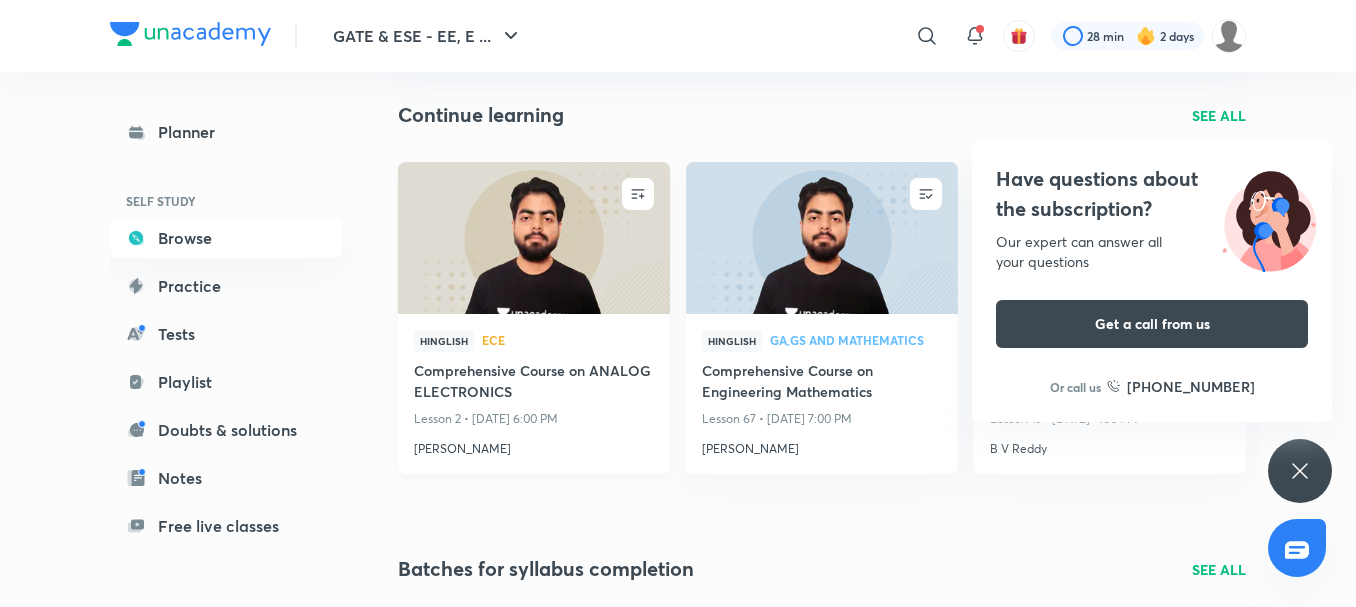 click on "[PERSON_NAME]" at bounding box center (534, 445) 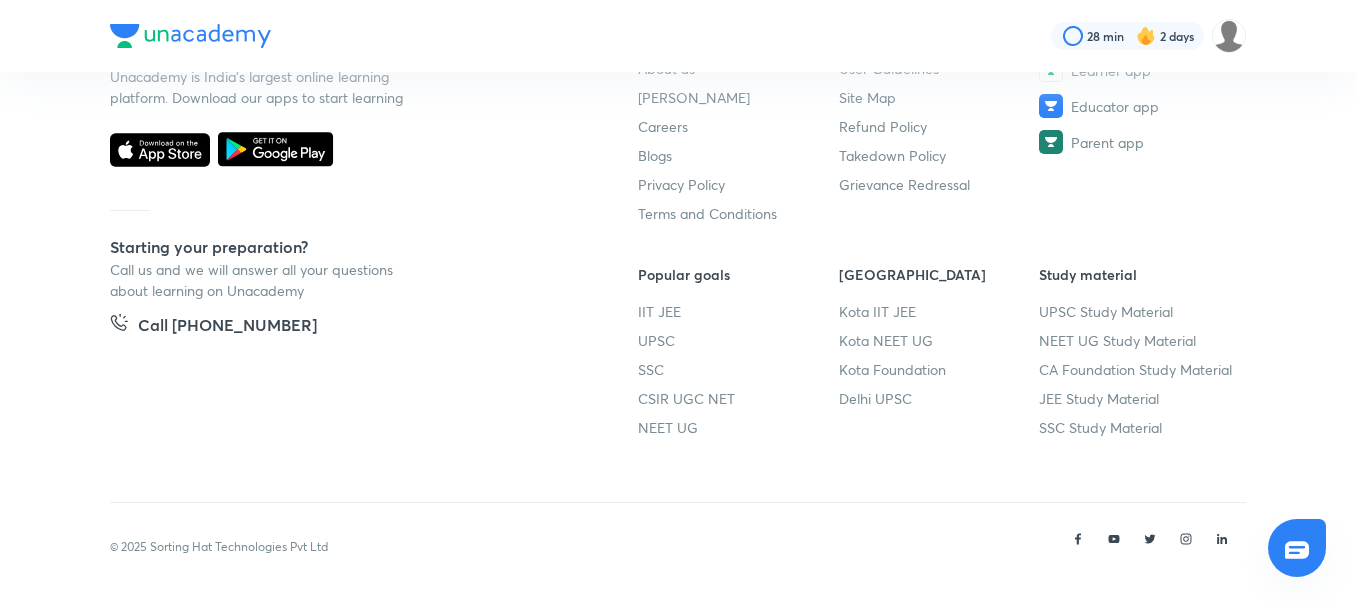 scroll, scrollTop: 0, scrollLeft: 0, axis: both 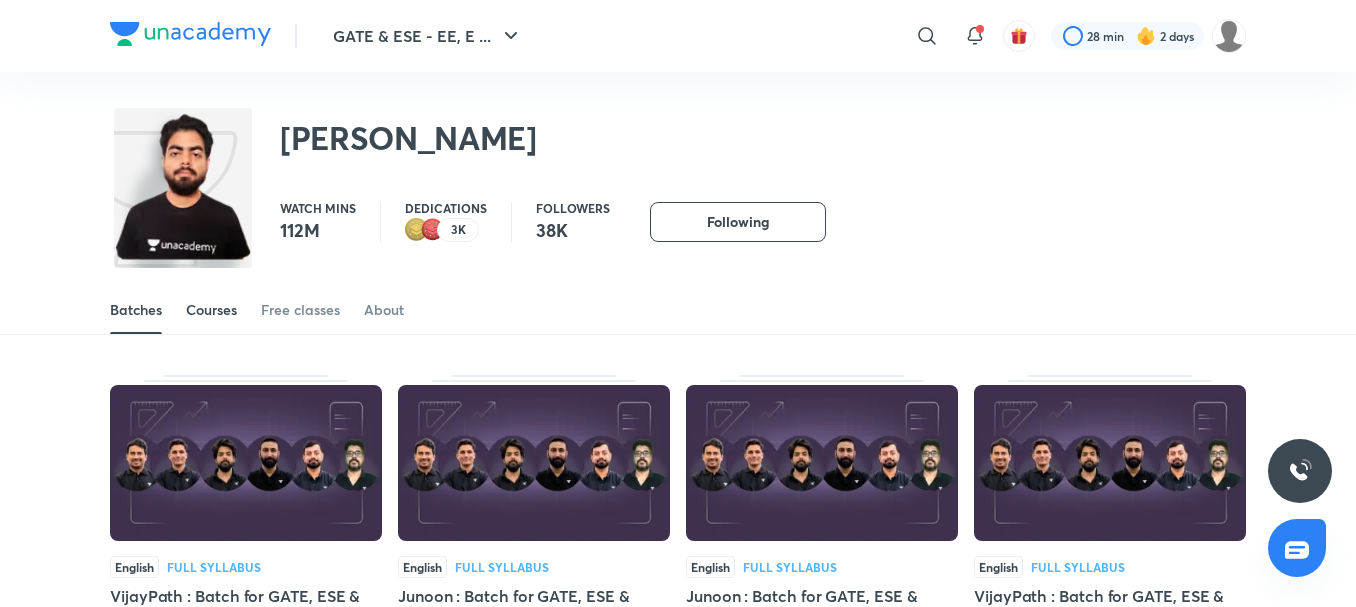 click on "Courses" at bounding box center (211, 310) 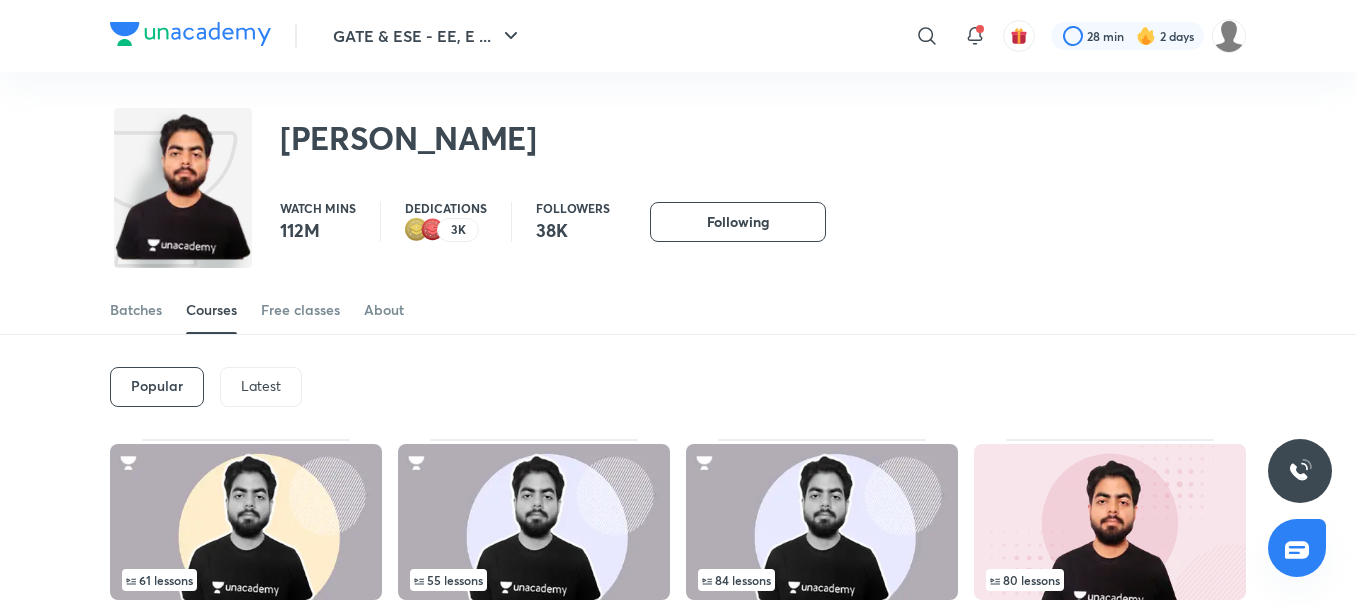 click on "Latest" at bounding box center [261, 386] 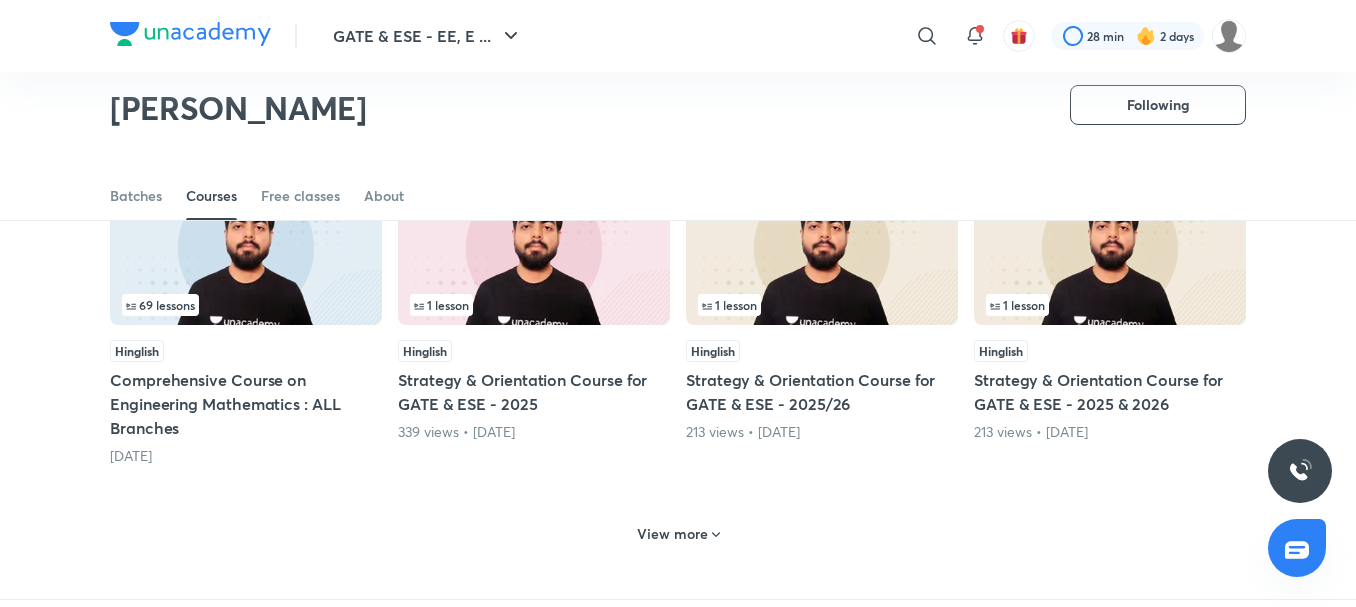 scroll, scrollTop: 887, scrollLeft: 0, axis: vertical 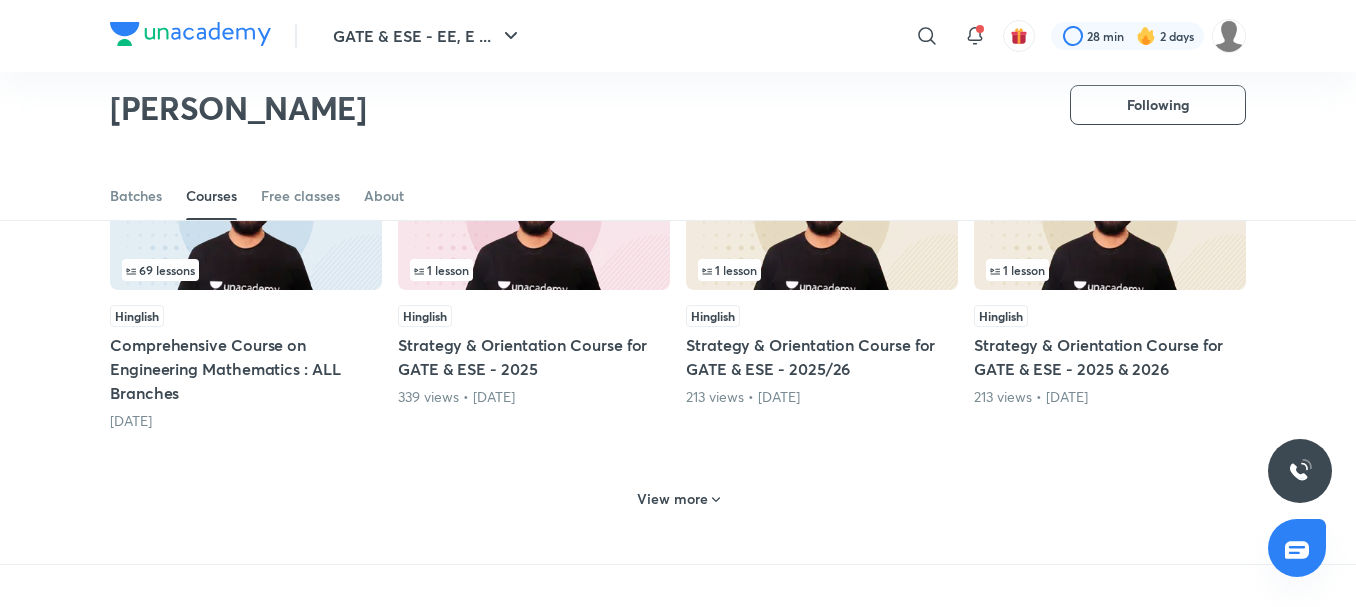 click on "View more" at bounding box center [672, 499] 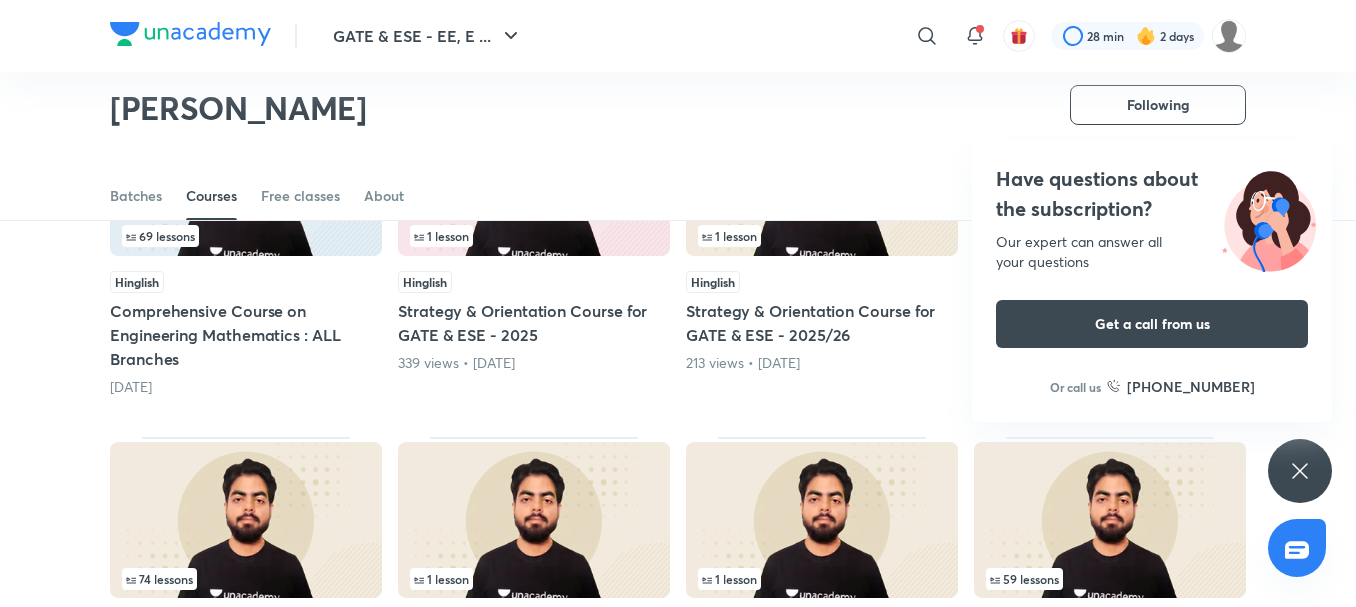 scroll, scrollTop: 887, scrollLeft: 0, axis: vertical 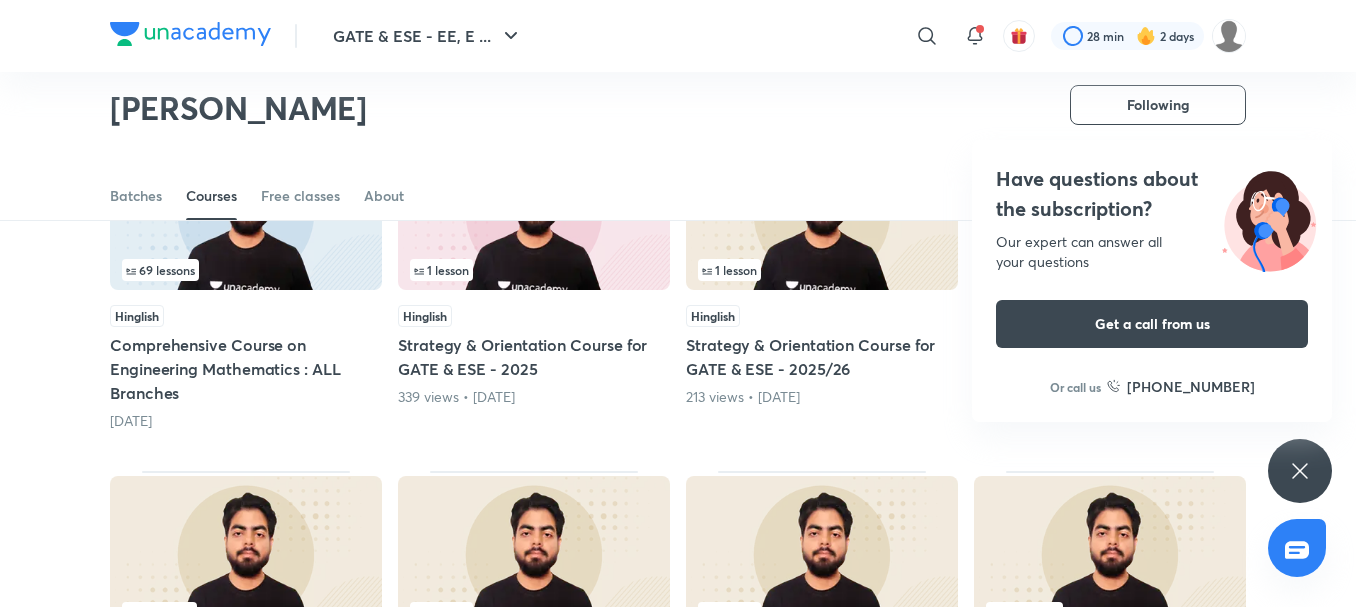click on "Have questions about the subscription? Our expert can answer all your questions Get a call from us Or call us [PHONE_NUMBER]" at bounding box center (1300, 471) 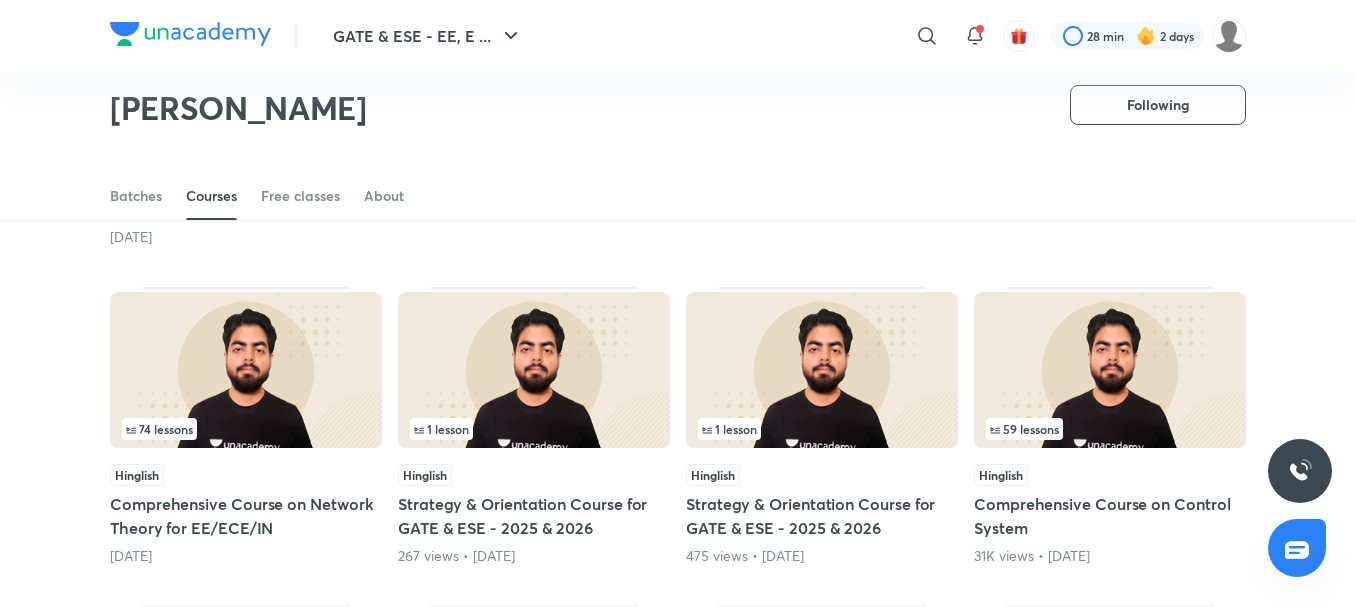 scroll, scrollTop: 1087, scrollLeft: 0, axis: vertical 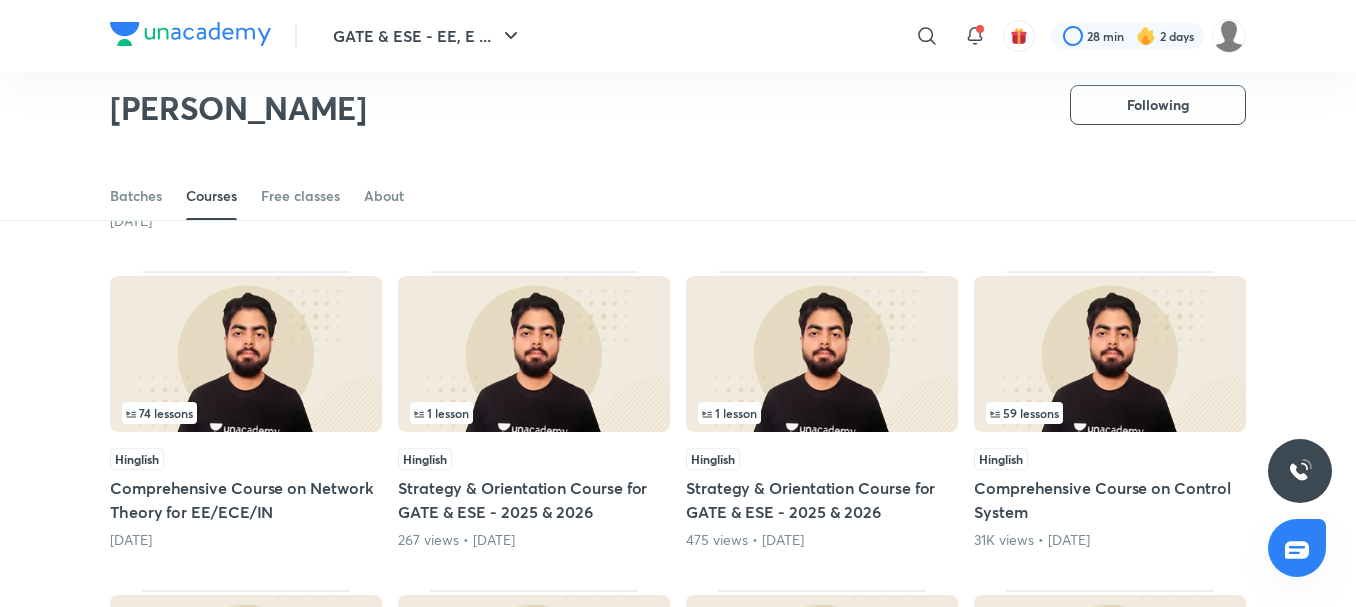click at bounding box center (822, 354) 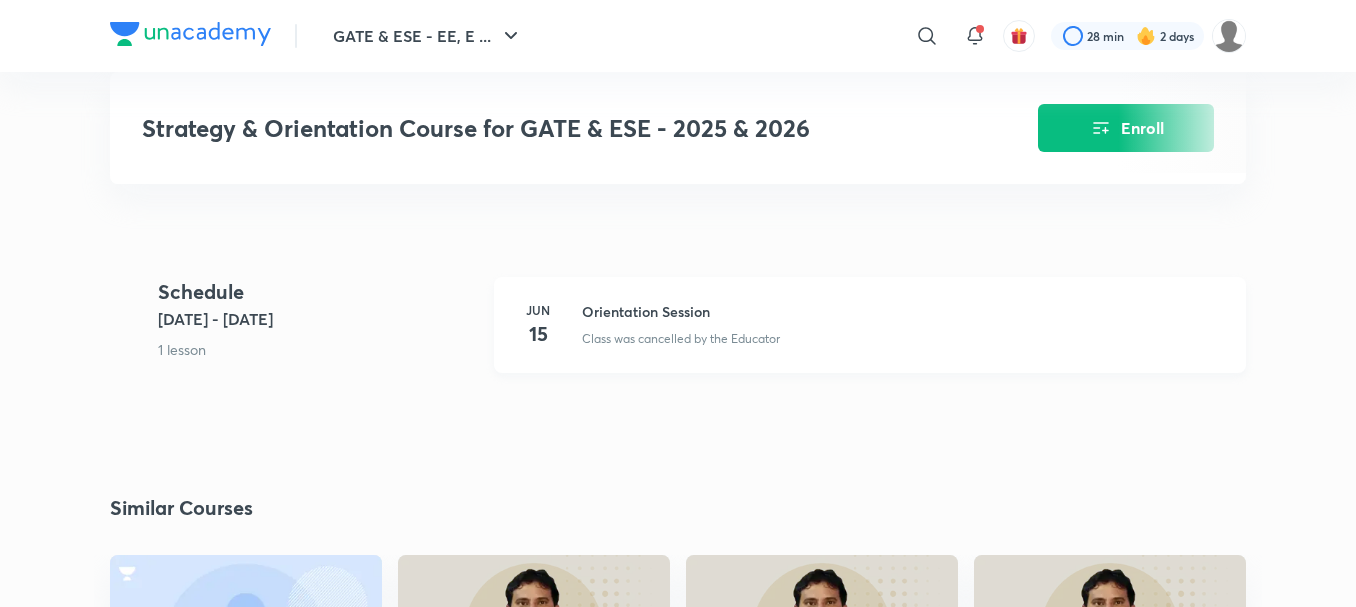 scroll, scrollTop: 300, scrollLeft: 0, axis: vertical 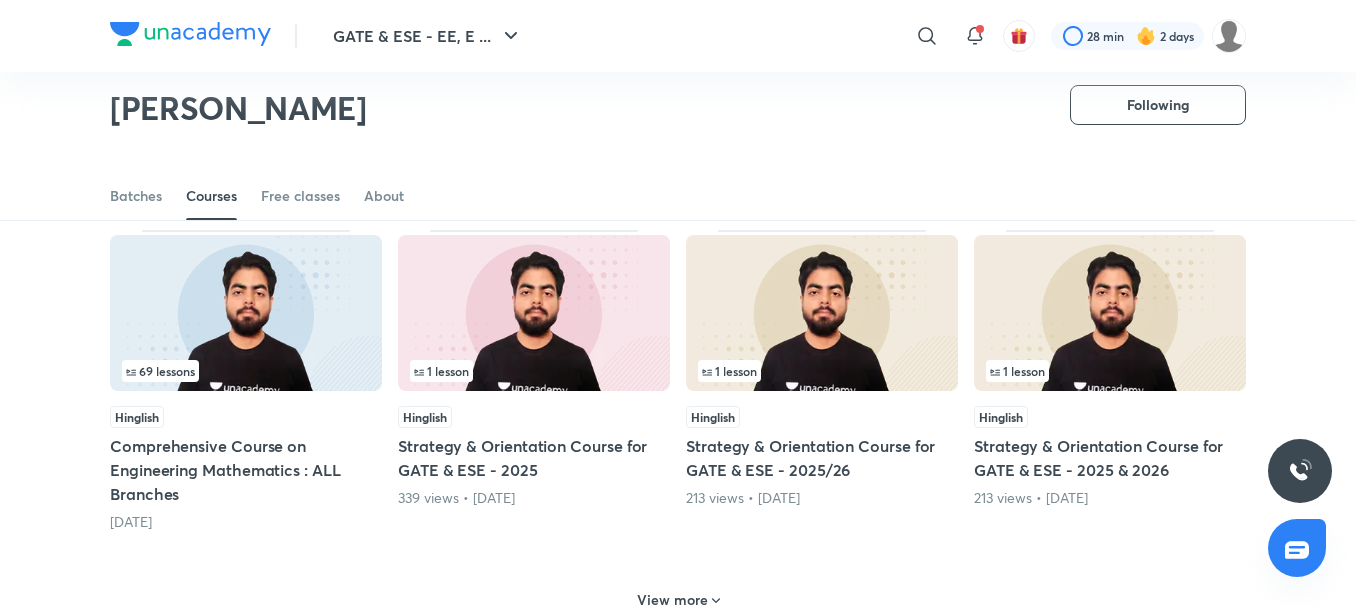 click at bounding box center [1110, 313] 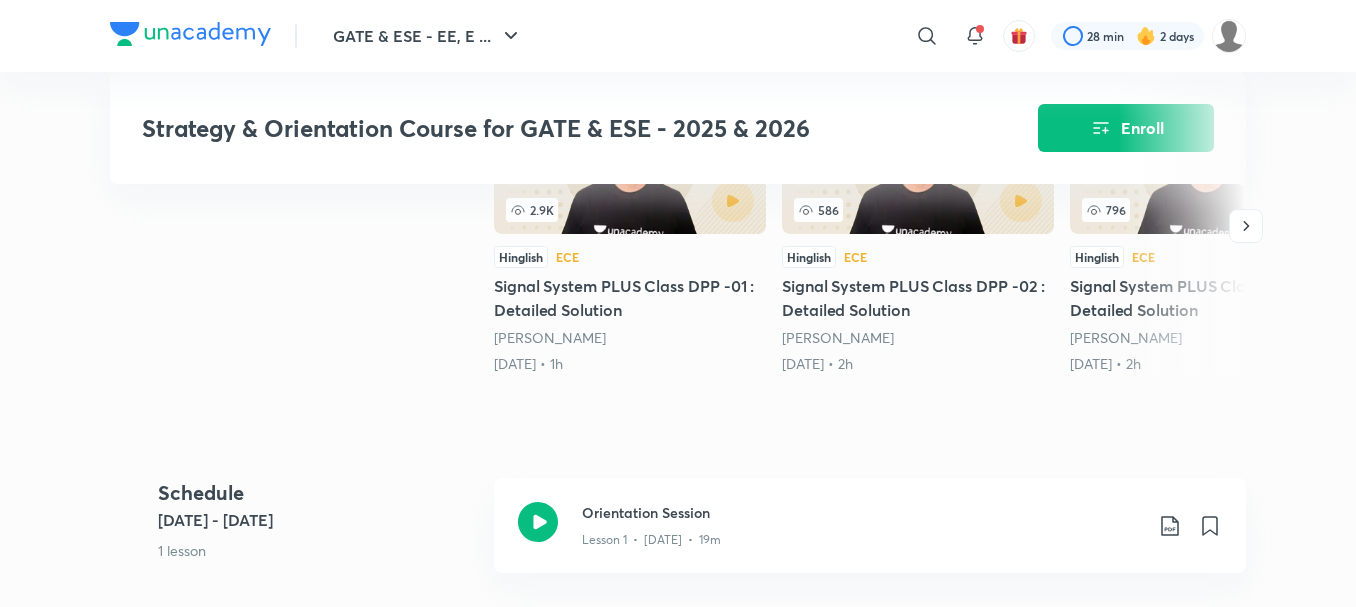 scroll, scrollTop: 600, scrollLeft: 0, axis: vertical 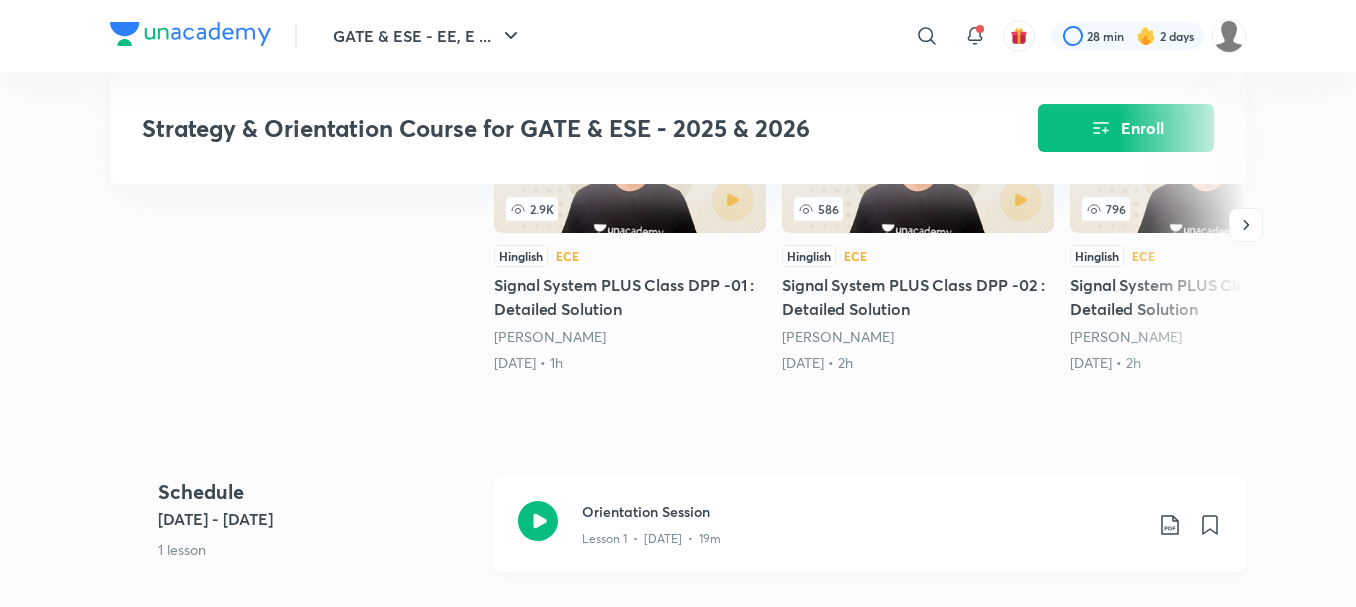 click 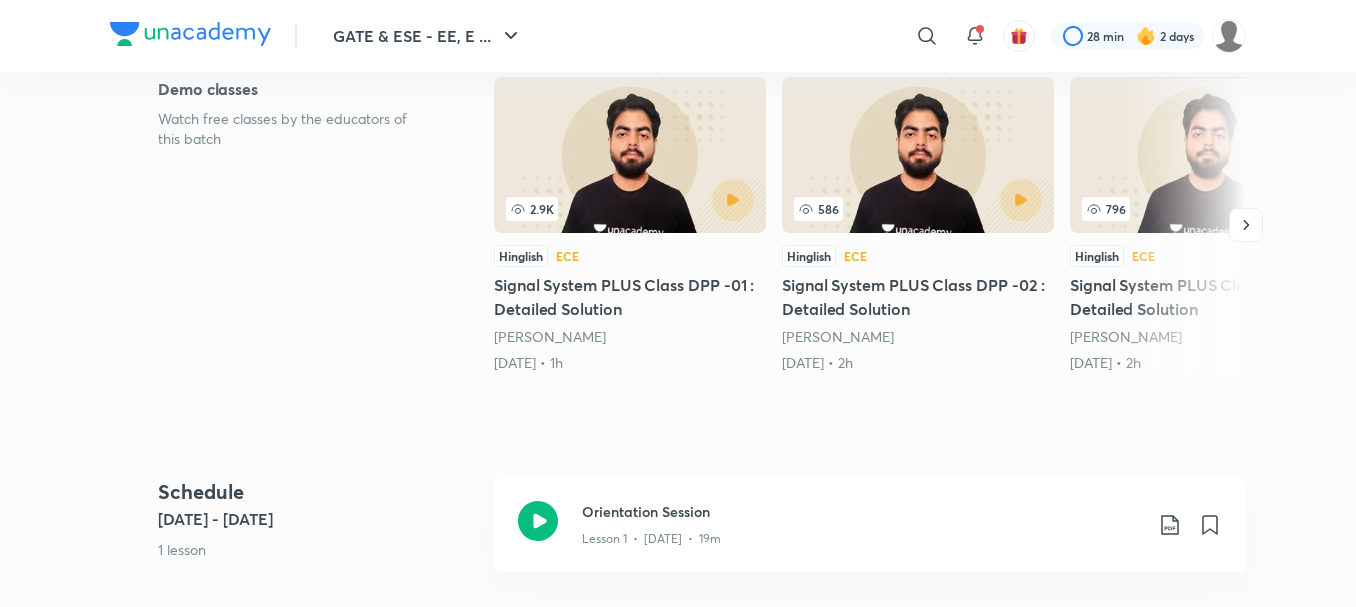 scroll, scrollTop: 0, scrollLeft: 0, axis: both 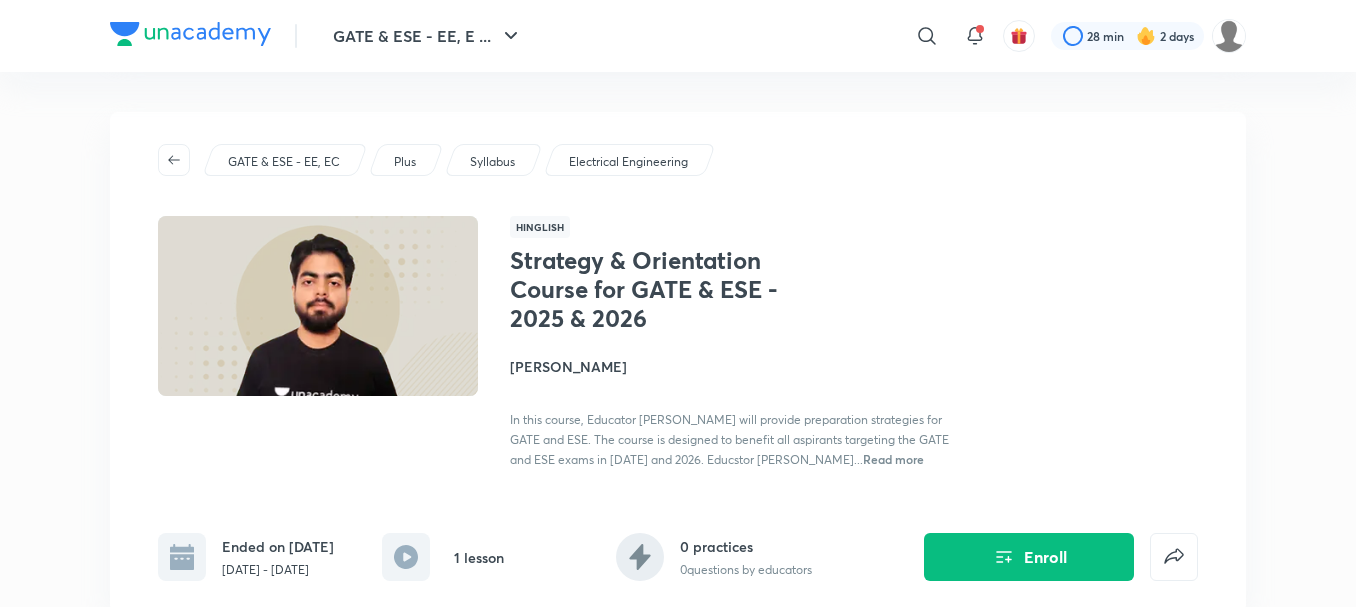 click on "[PERSON_NAME]" at bounding box center [734, 366] 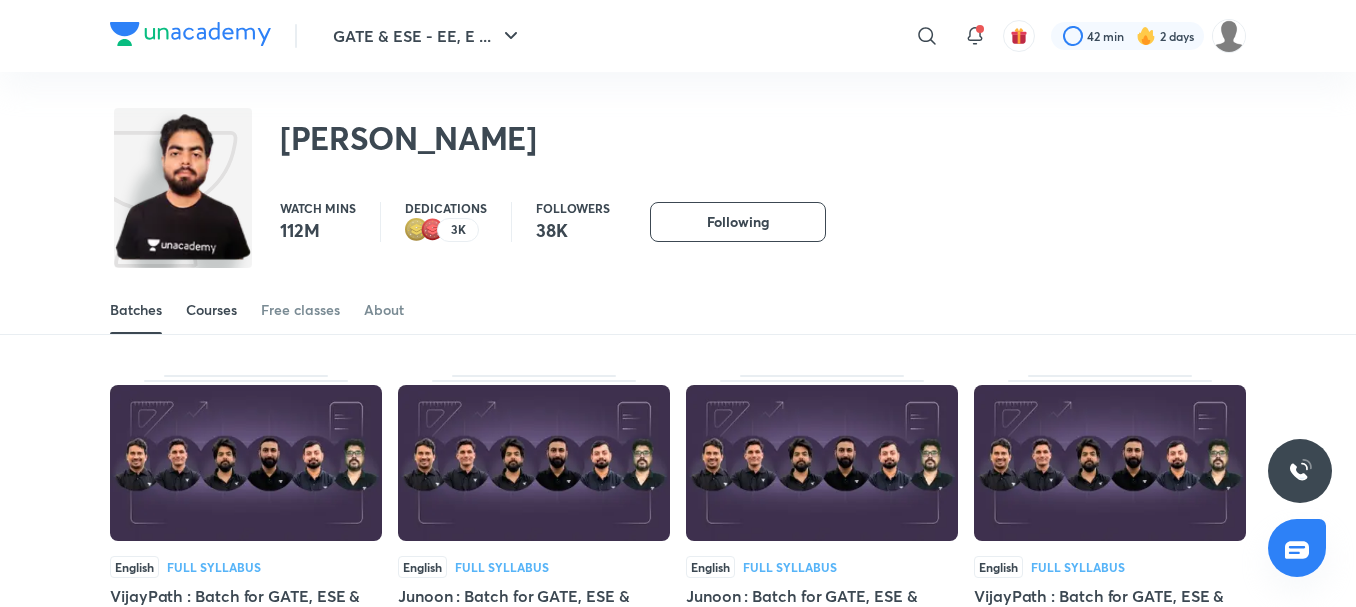 click on "Courses" at bounding box center (211, 310) 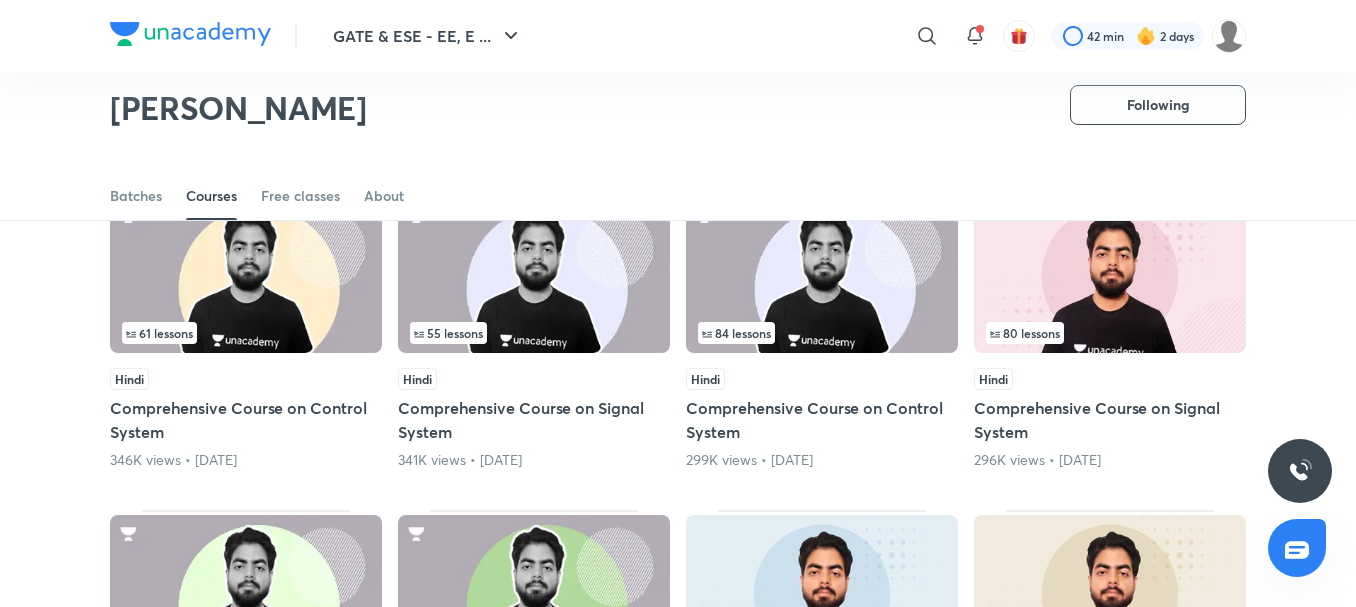 scroll, scrollTop: 0, scrollLeft: 0, axis: both 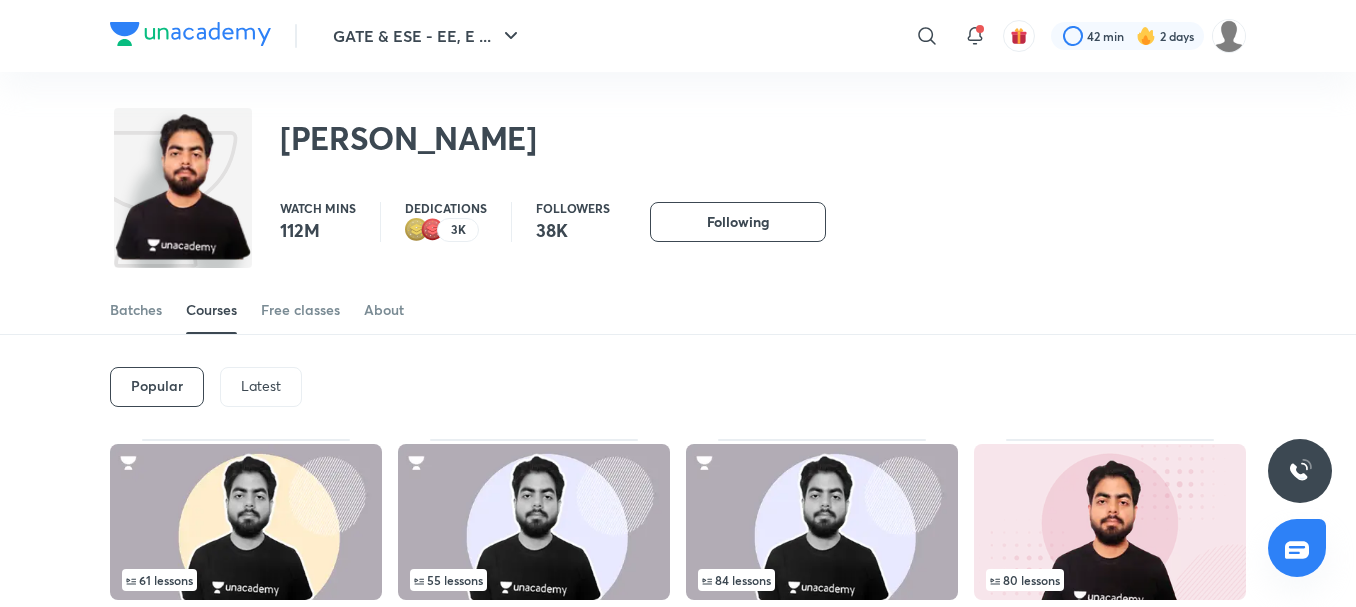 click on "Latest" at bounding box center [261, 387] 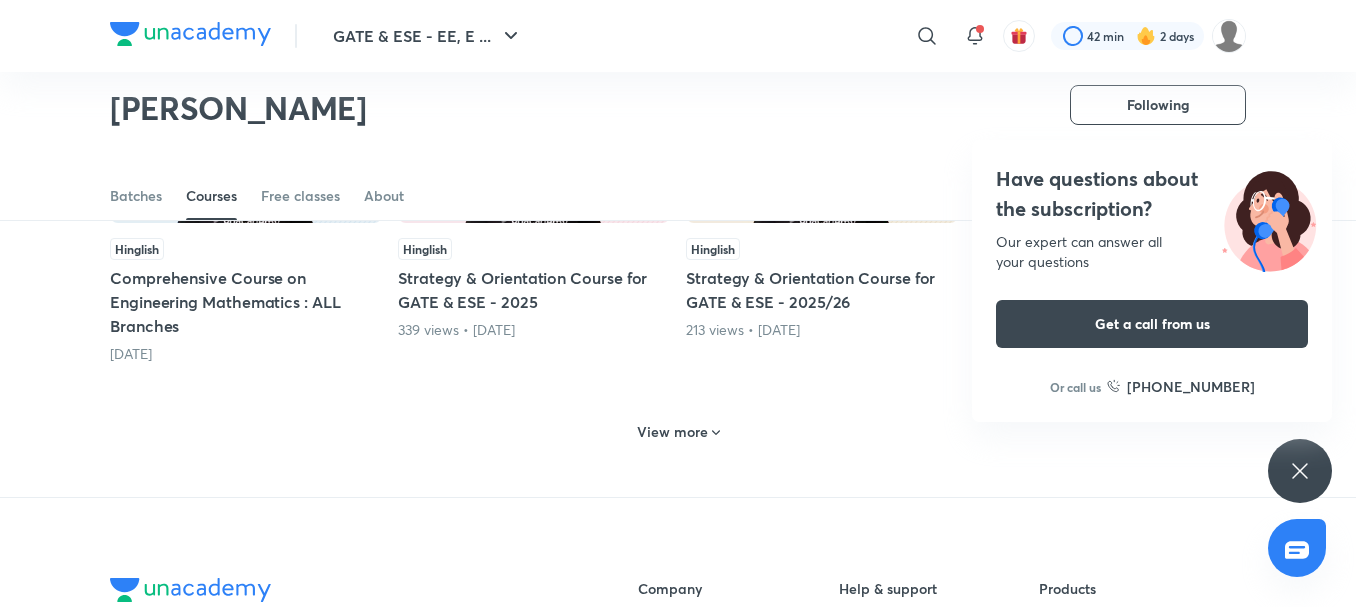 scroll, scrollTop: 987, scrollLeft: 0, axis: vertical 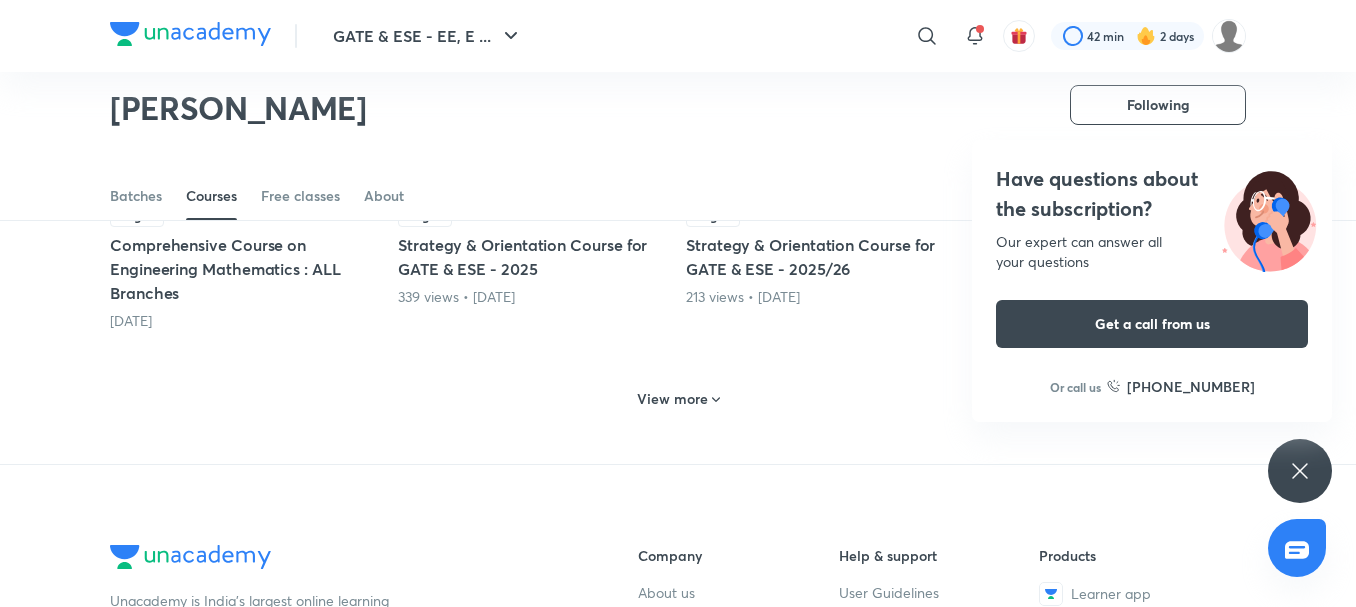 click on "Have questions about the subscription? Our expert can answer all your questions Get a call from us Or call us [PHONE_NUMBER]" at bounding box center [1300, 471] 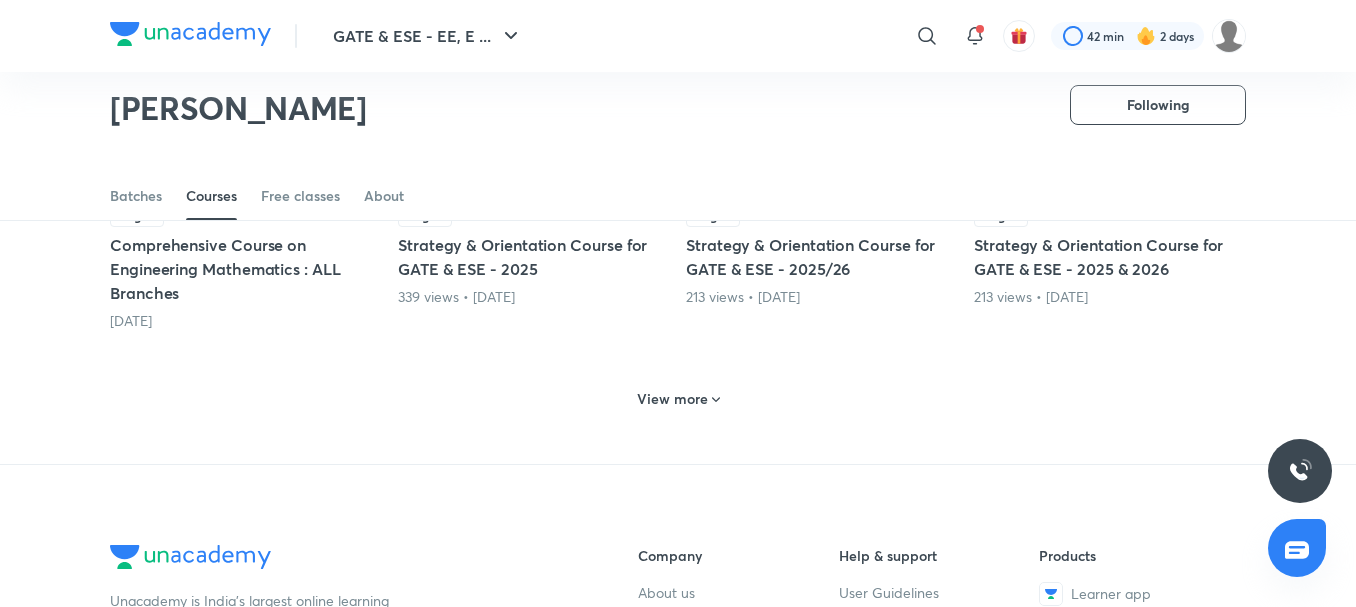 click on "View more" at bounding box center [672, 399] 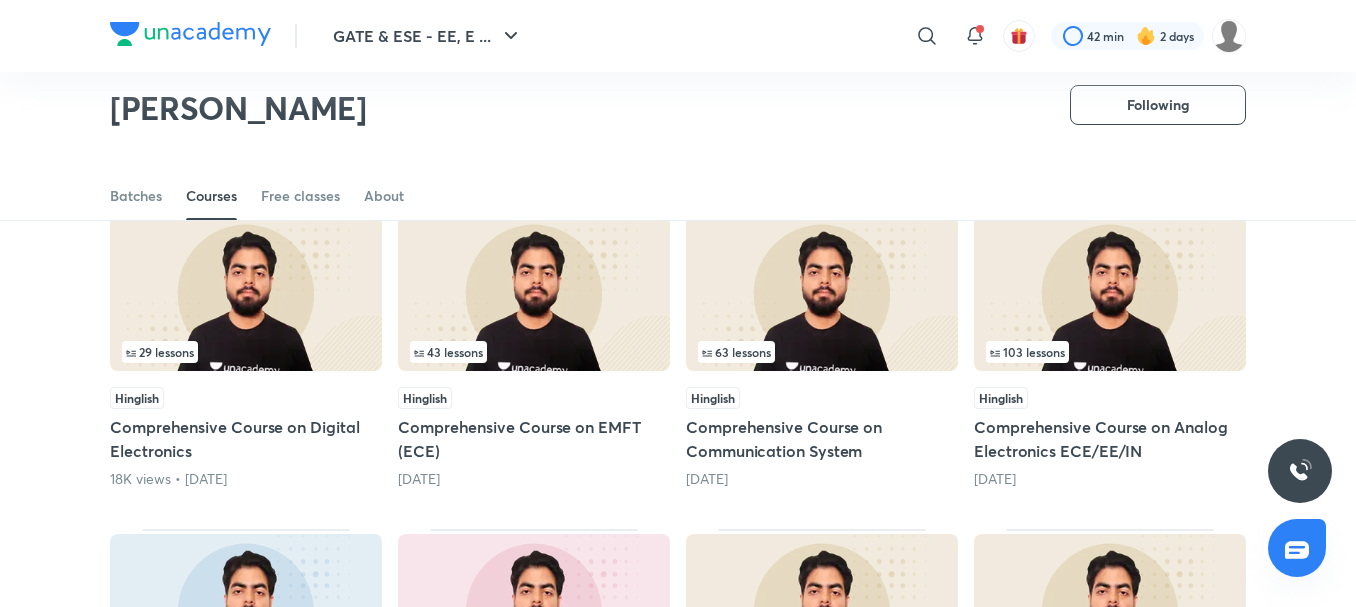 scroll, scrollTop: 187, scrollLeft: 0, axis: vertical 